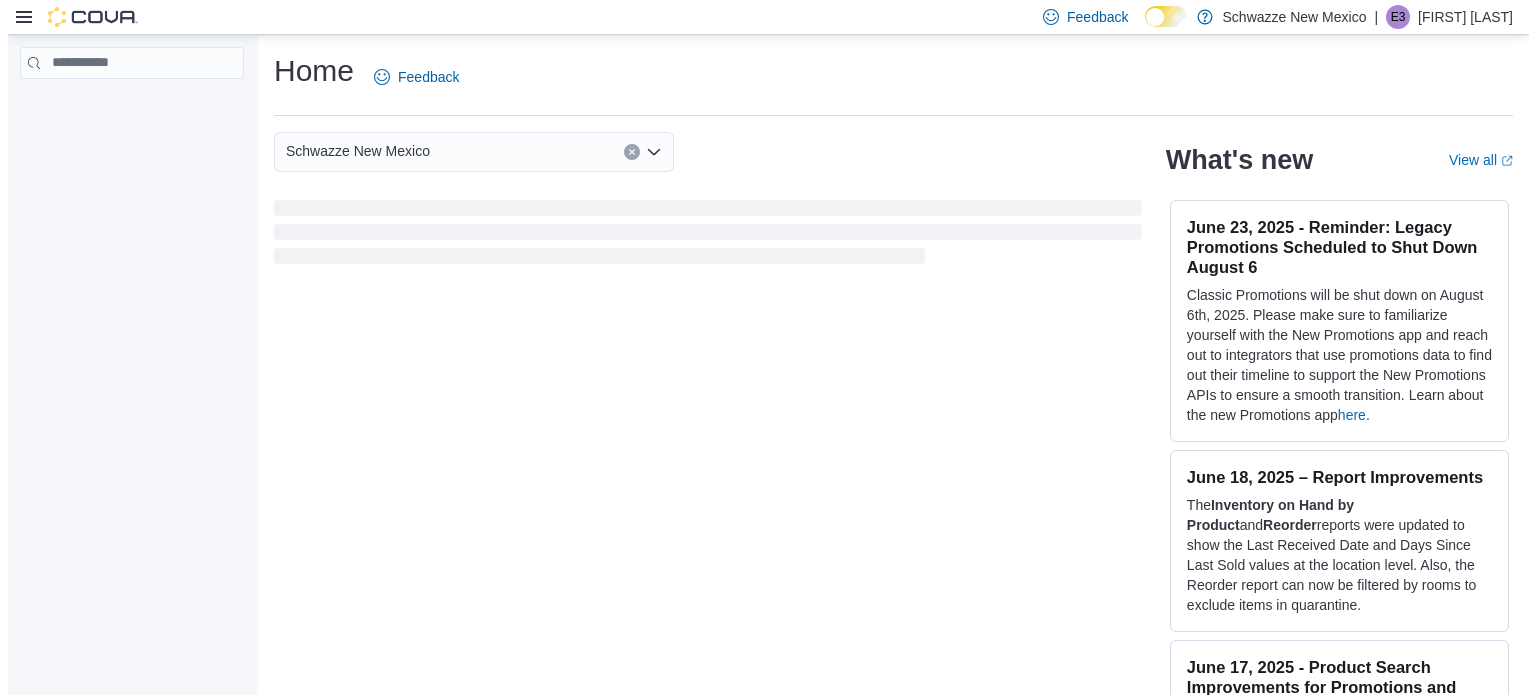 scroll, scrollTop: 0, scrollLeft: 0, axis: both 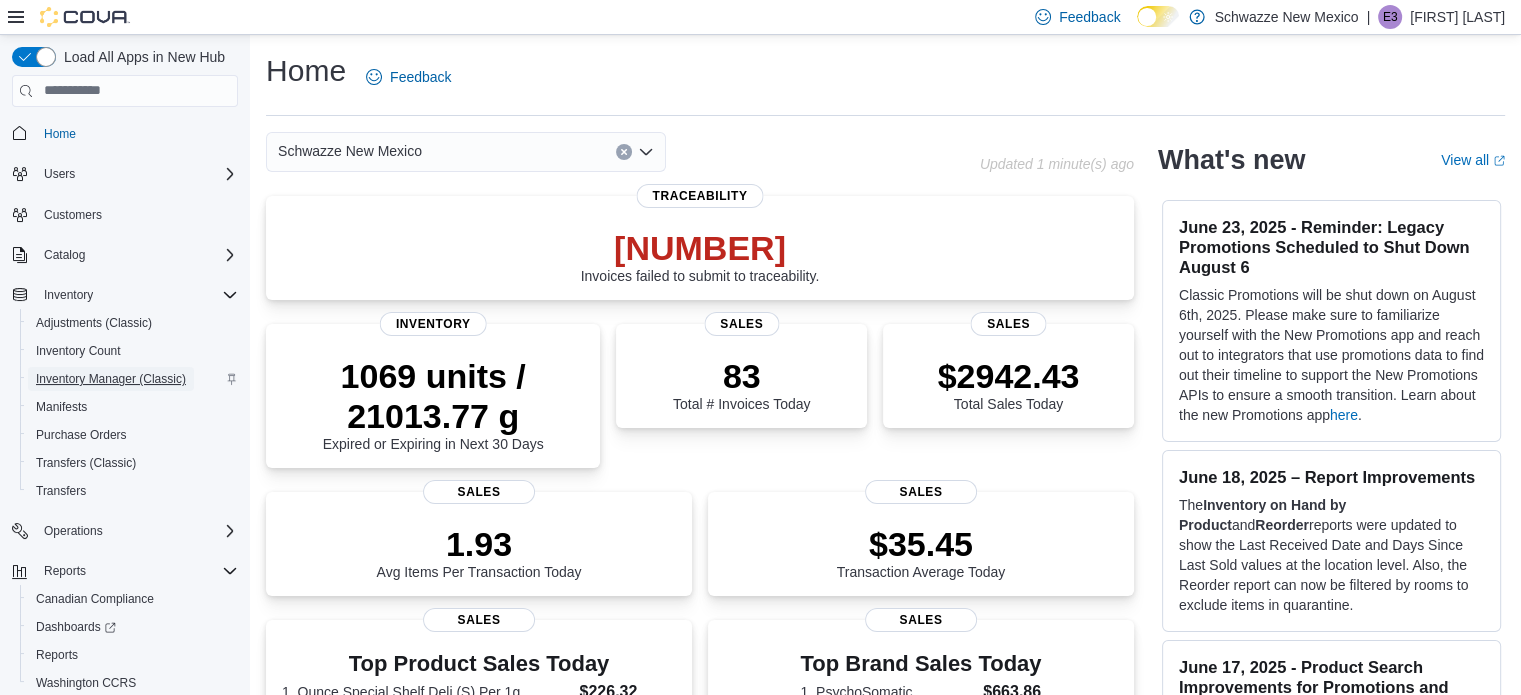 click on "Inventory Manager (Classic)" at bounding box center [111, 379] 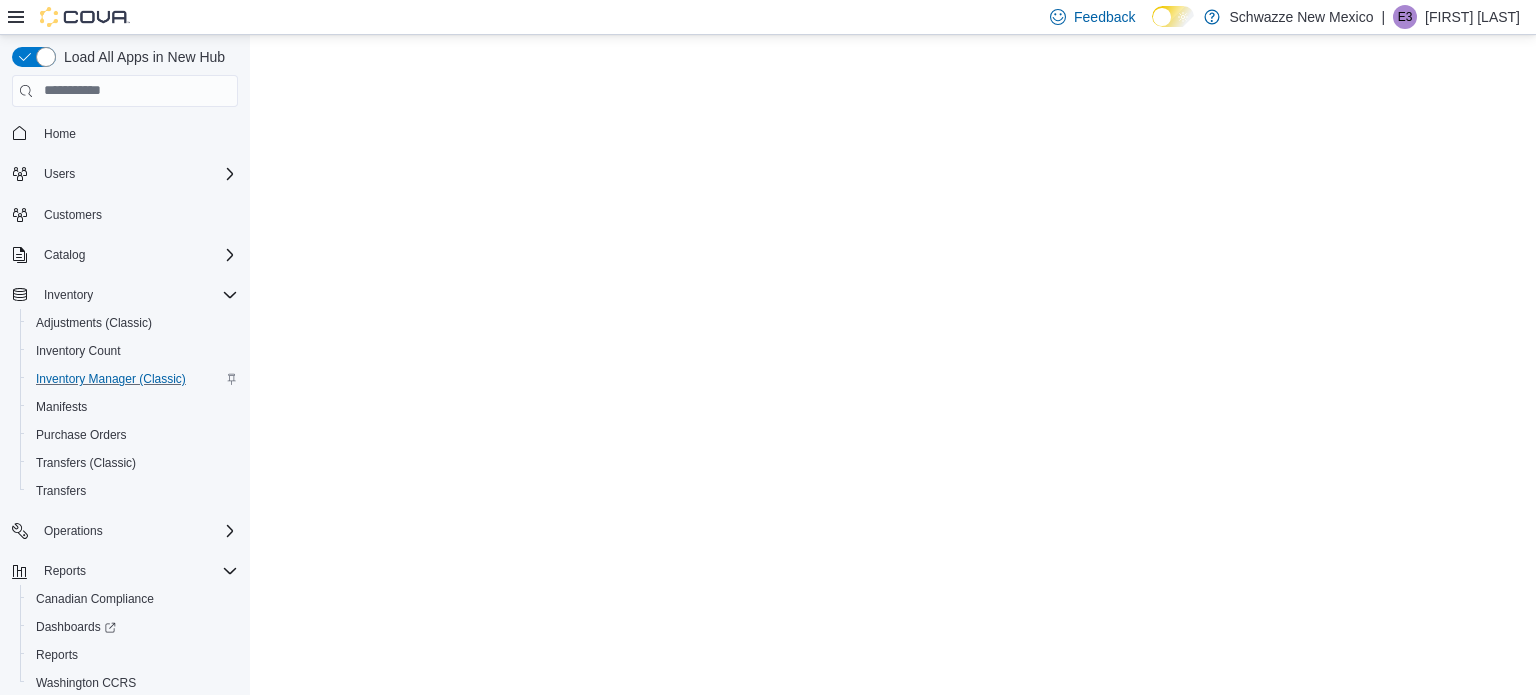 scroll, scrollTop: 0, scrollLeft: 0, axis: both 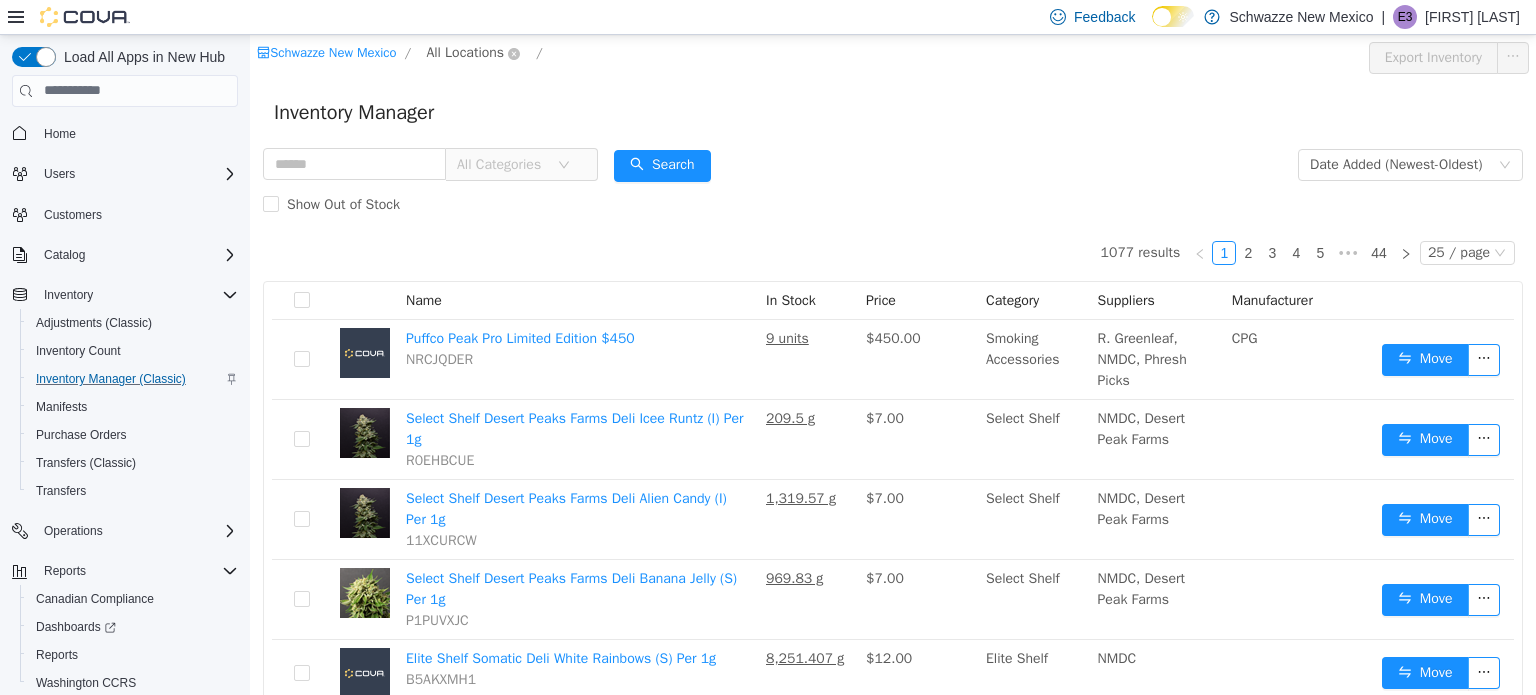 click on "All Locations" at bounding box center [465, 52] 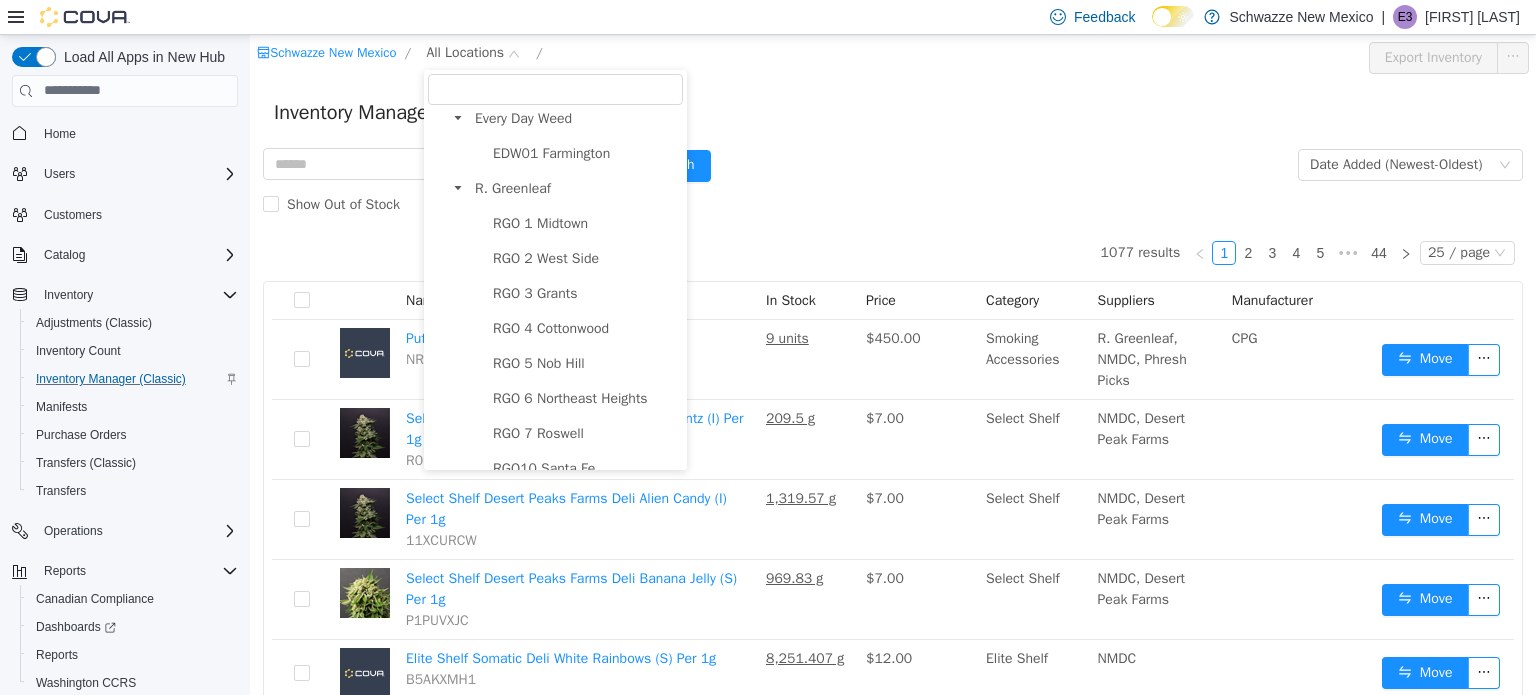 scroll, scrollTop: 610, scrollLeft: 0, axis: vertical 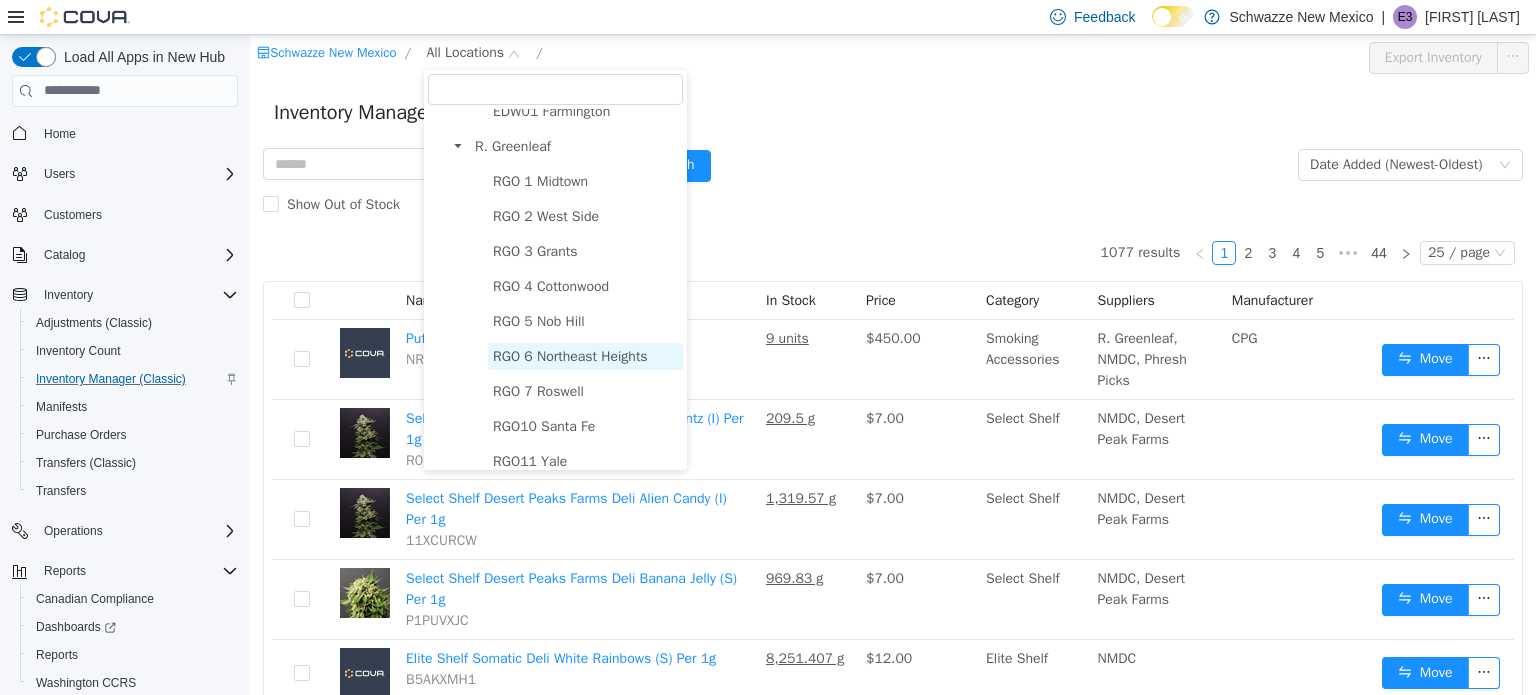 click on "RGO 6 Northeast Heights" at bounding box center (570, 355) 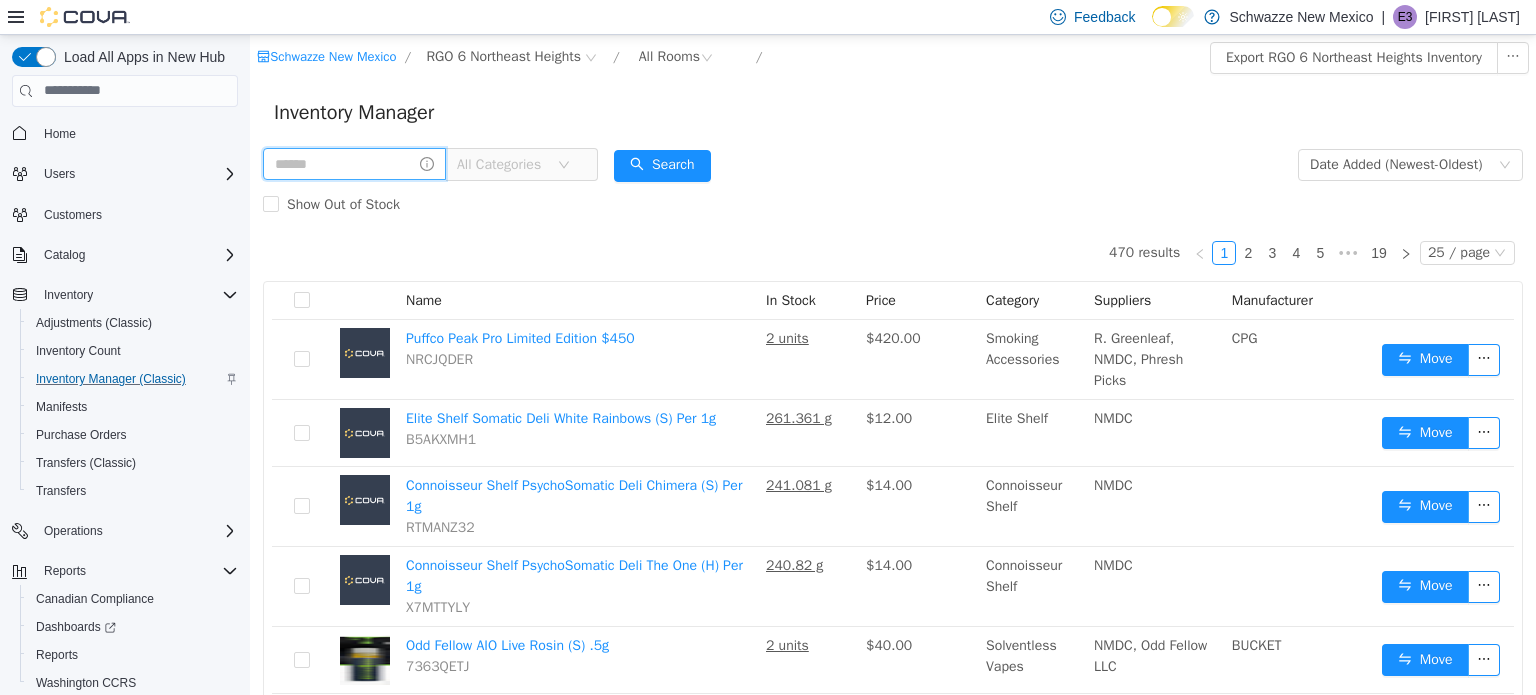 click at bounding box center [354, 163] 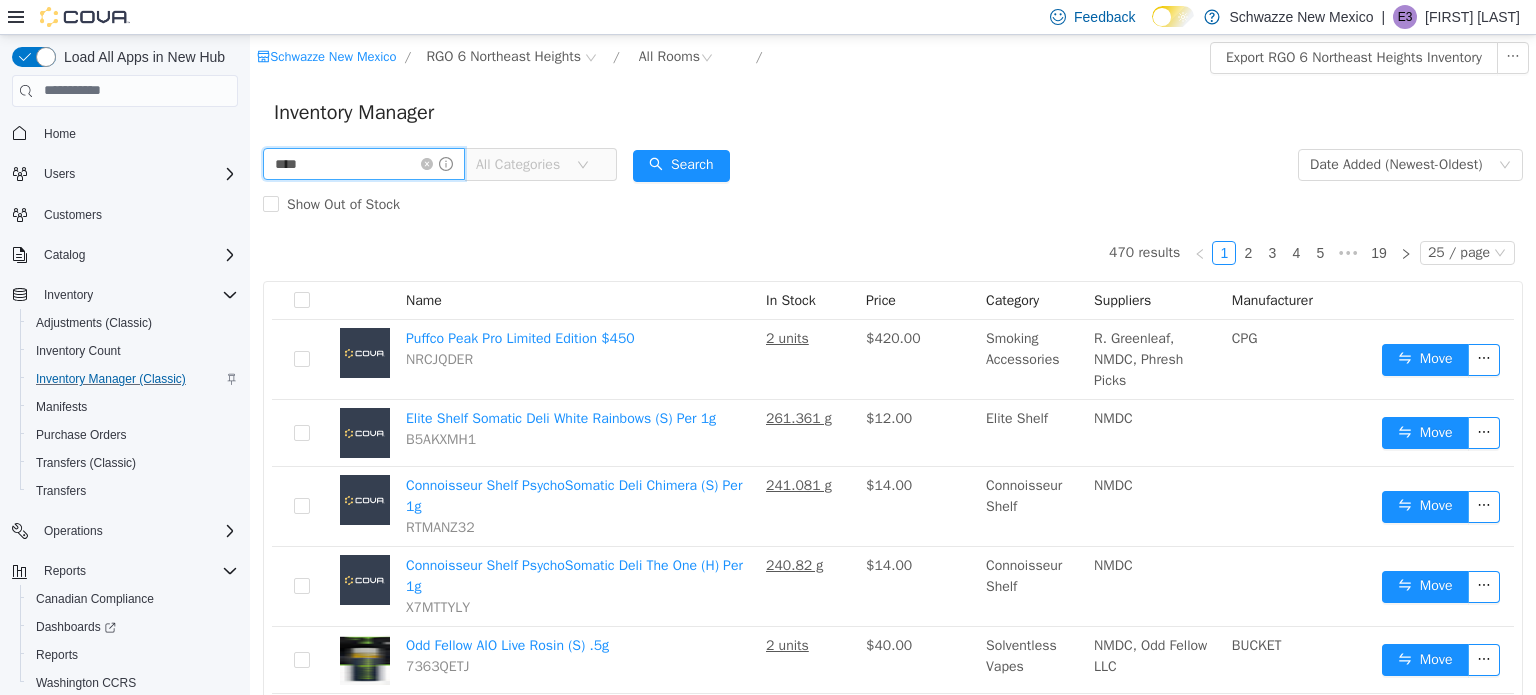 type on "****" 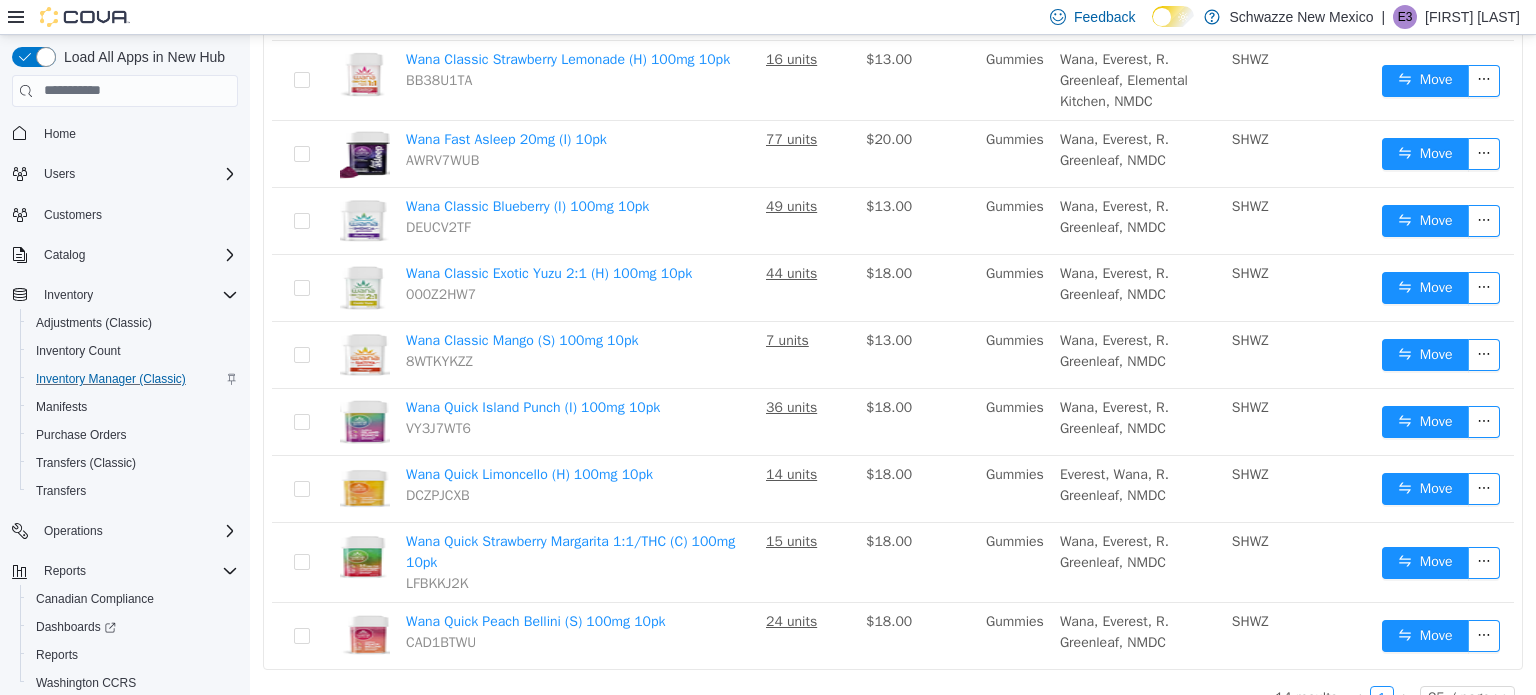 scroll, scrollTop: 640, scrollLeft: 0, axis: vertical 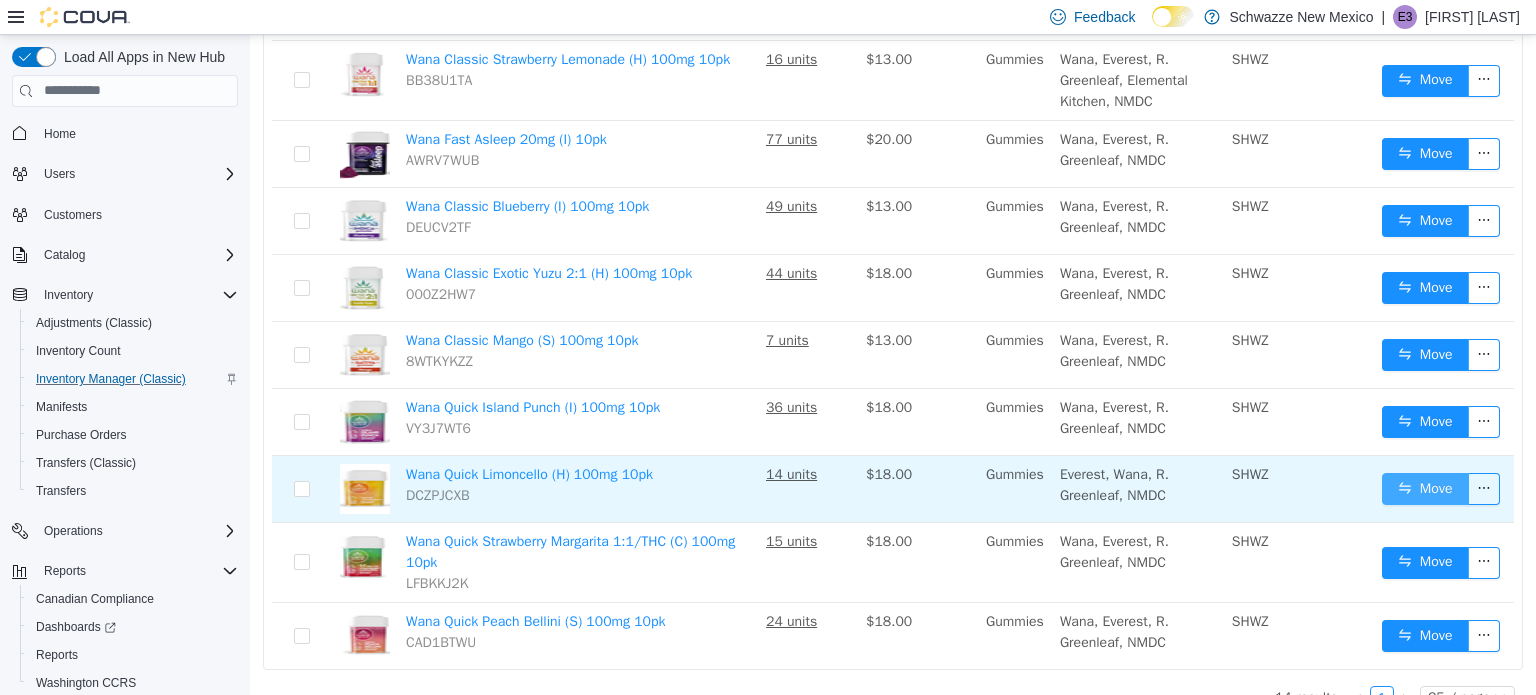 click on "Move" at bounding box center (1425, 488) 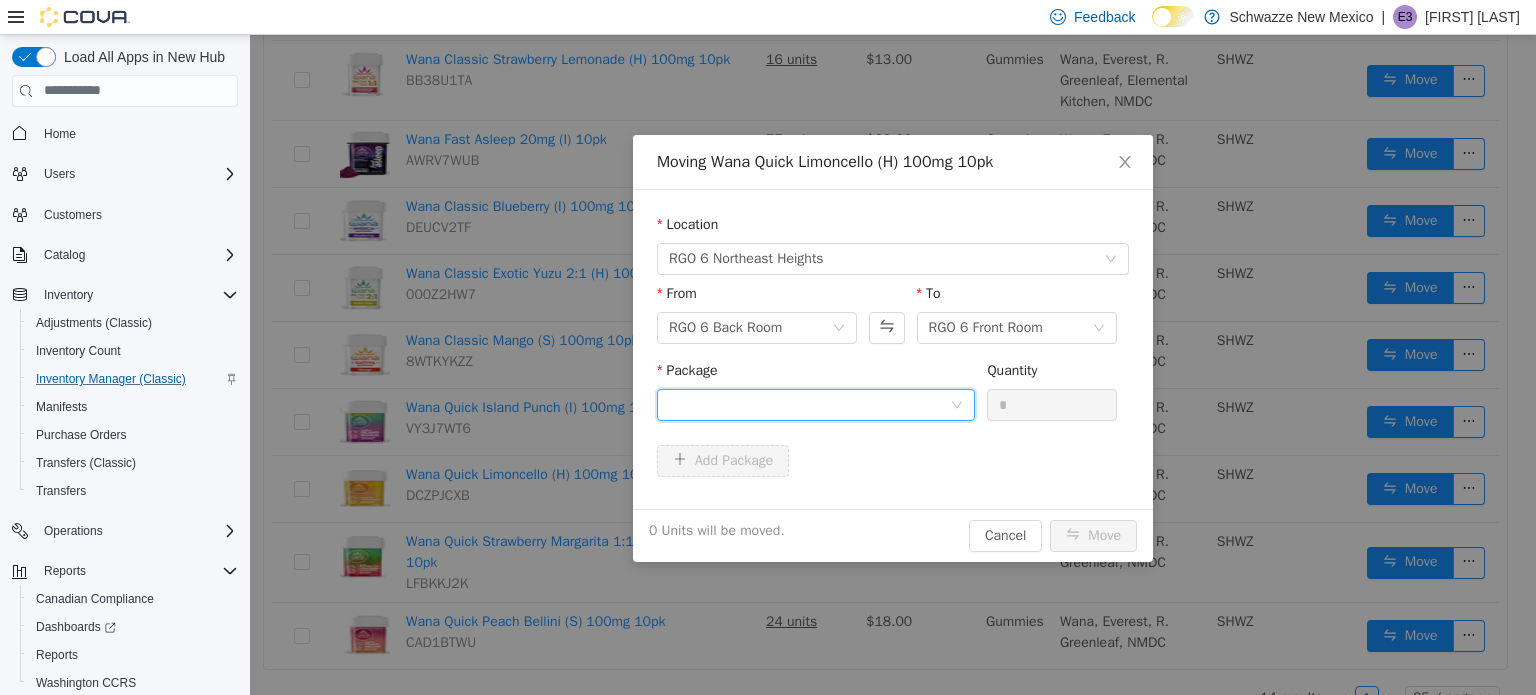 click at bounding box center (809, 404) 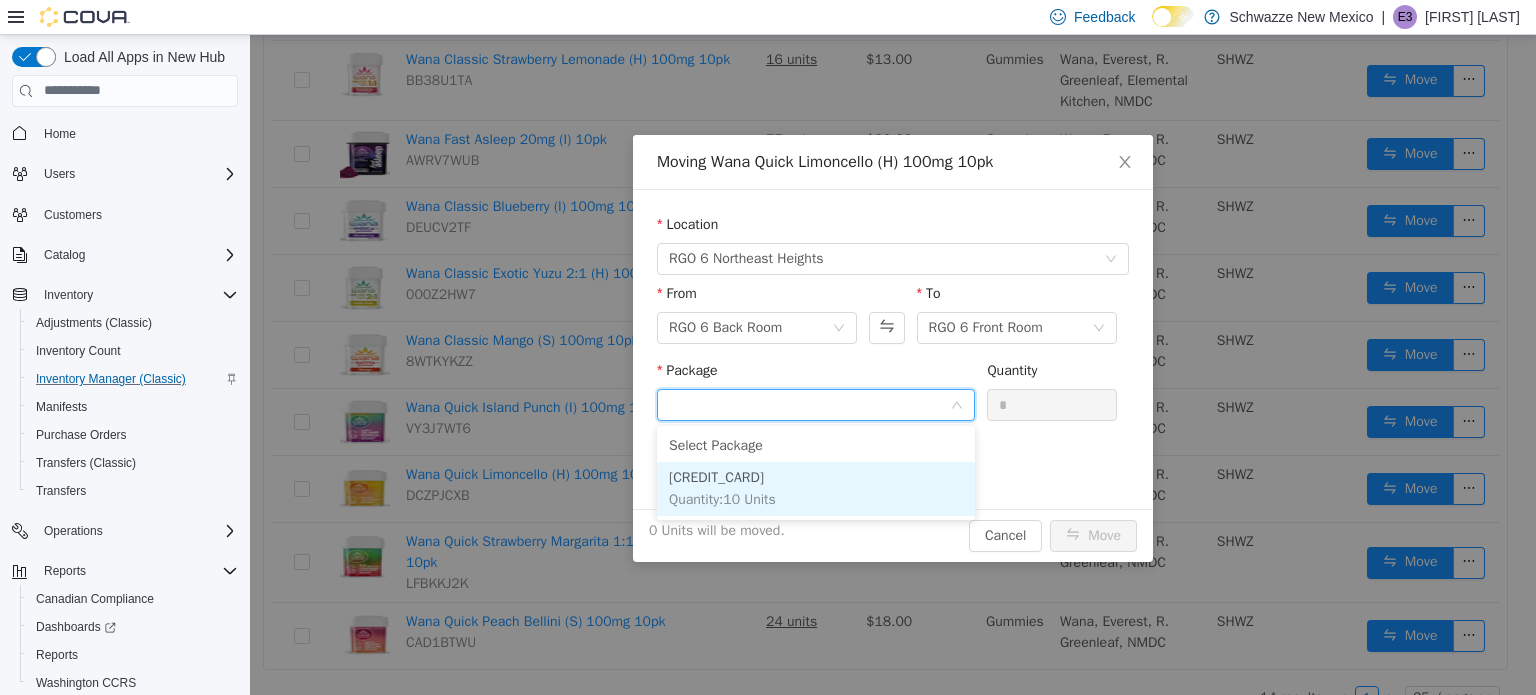 click on "[CREDIT_CARD] Quantity :  10 Units" at bounding box center (816, 488) 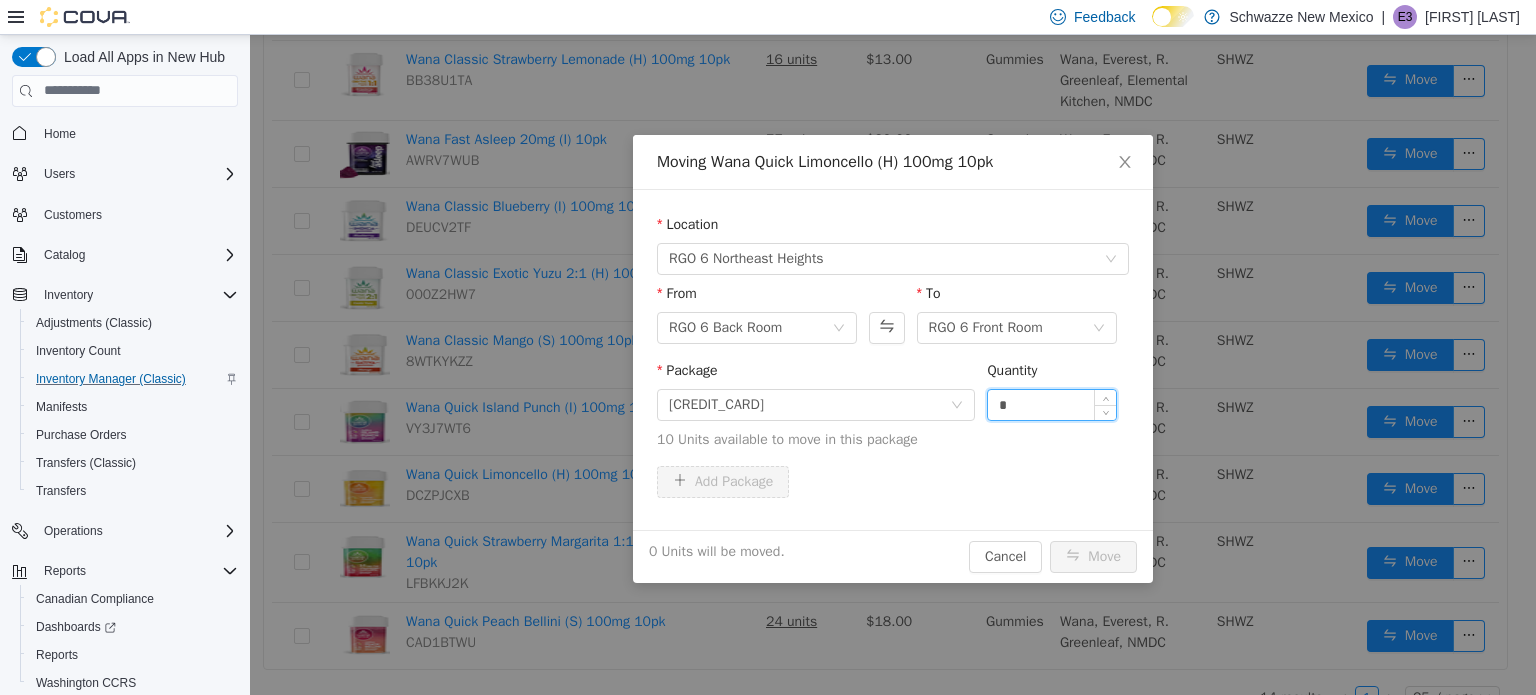 click on "*" at bounding box center [1052, 404] 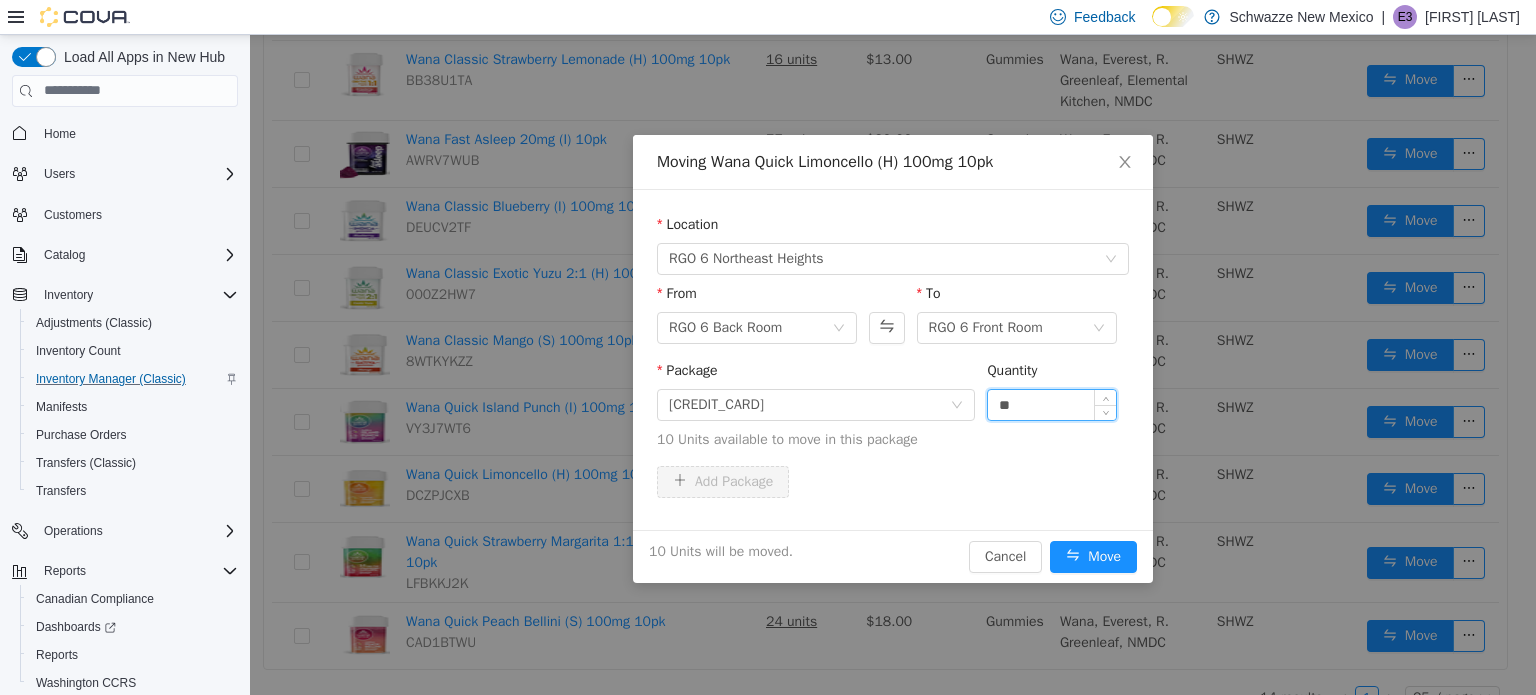 type on "**" 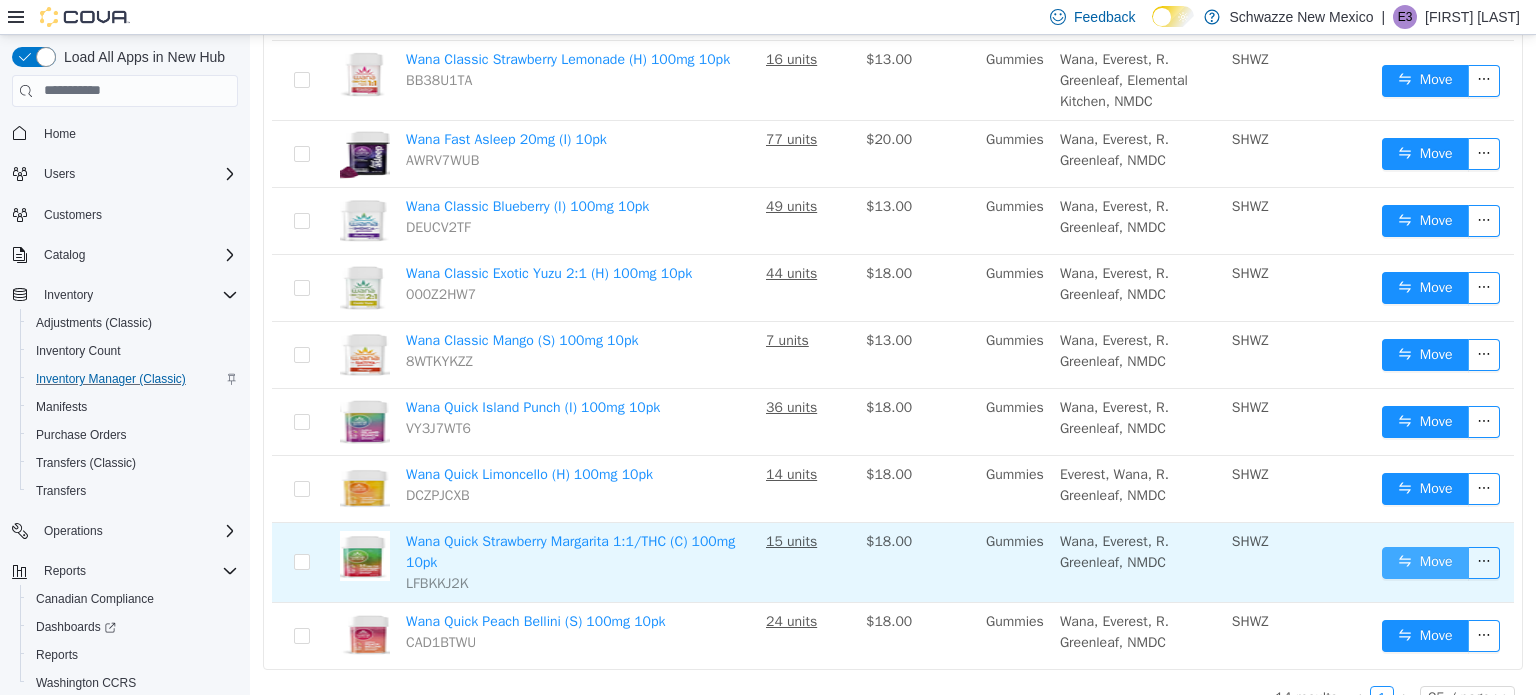 click on "Move" at bounding box center (1425, 562) 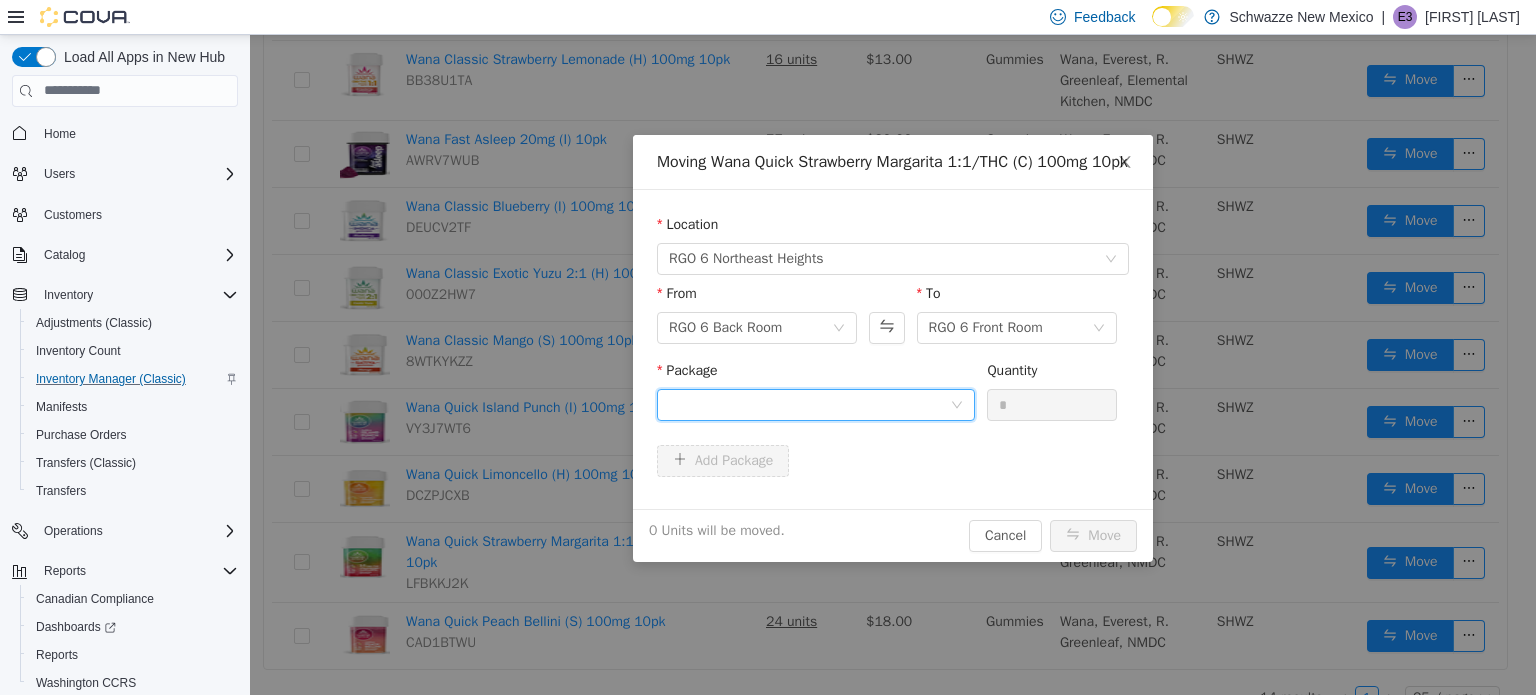 click at bounding box center [809, 404] 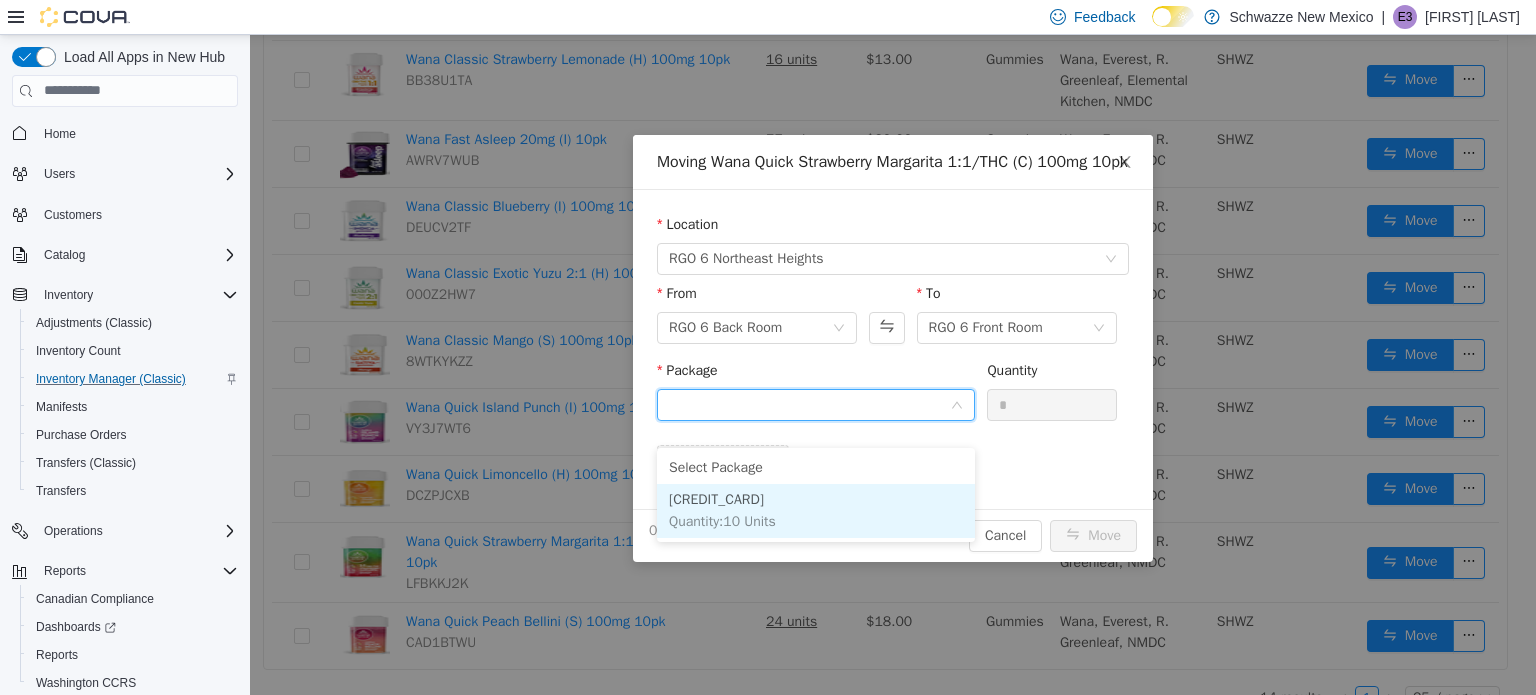 click on "[CREDIT_CARD] Quantity :  10 Units" at bounding box center [816, 510] 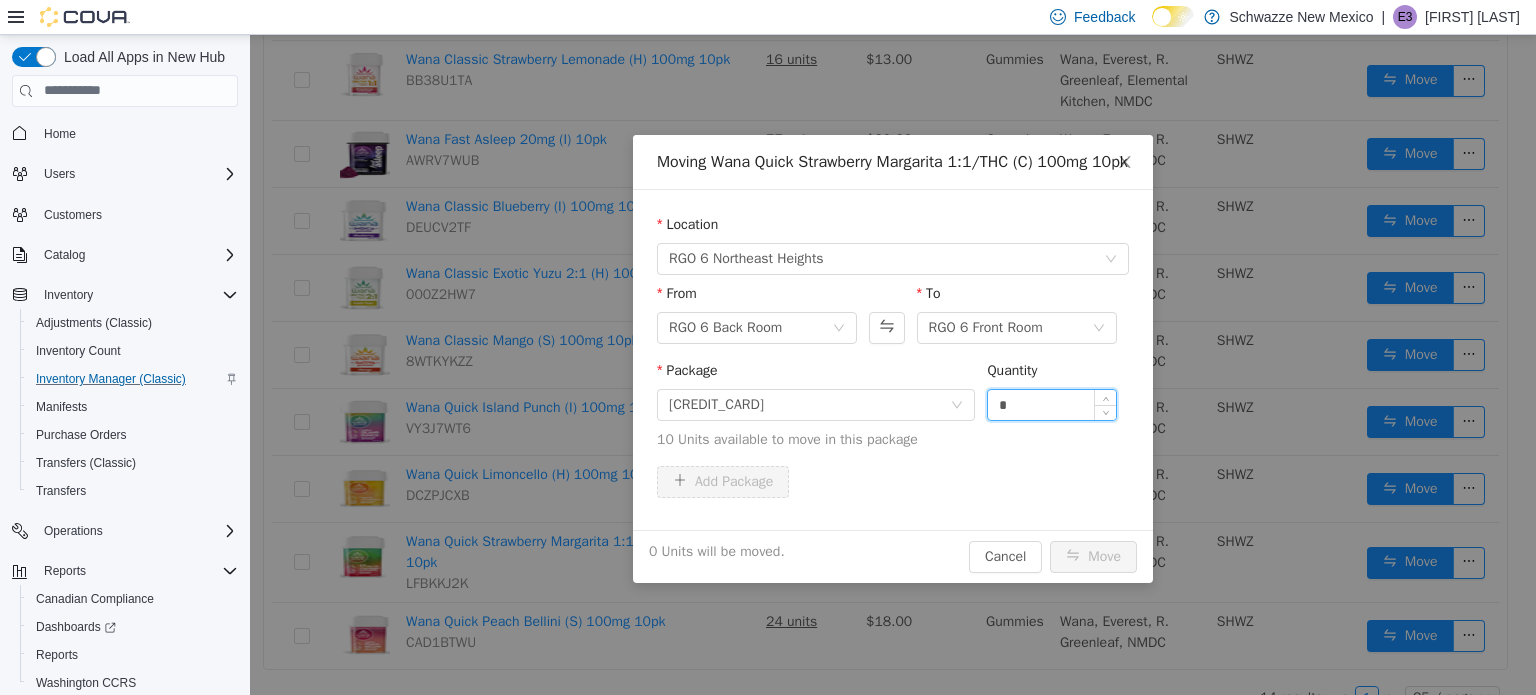 click on "*" at bounding box center (1052, 404) 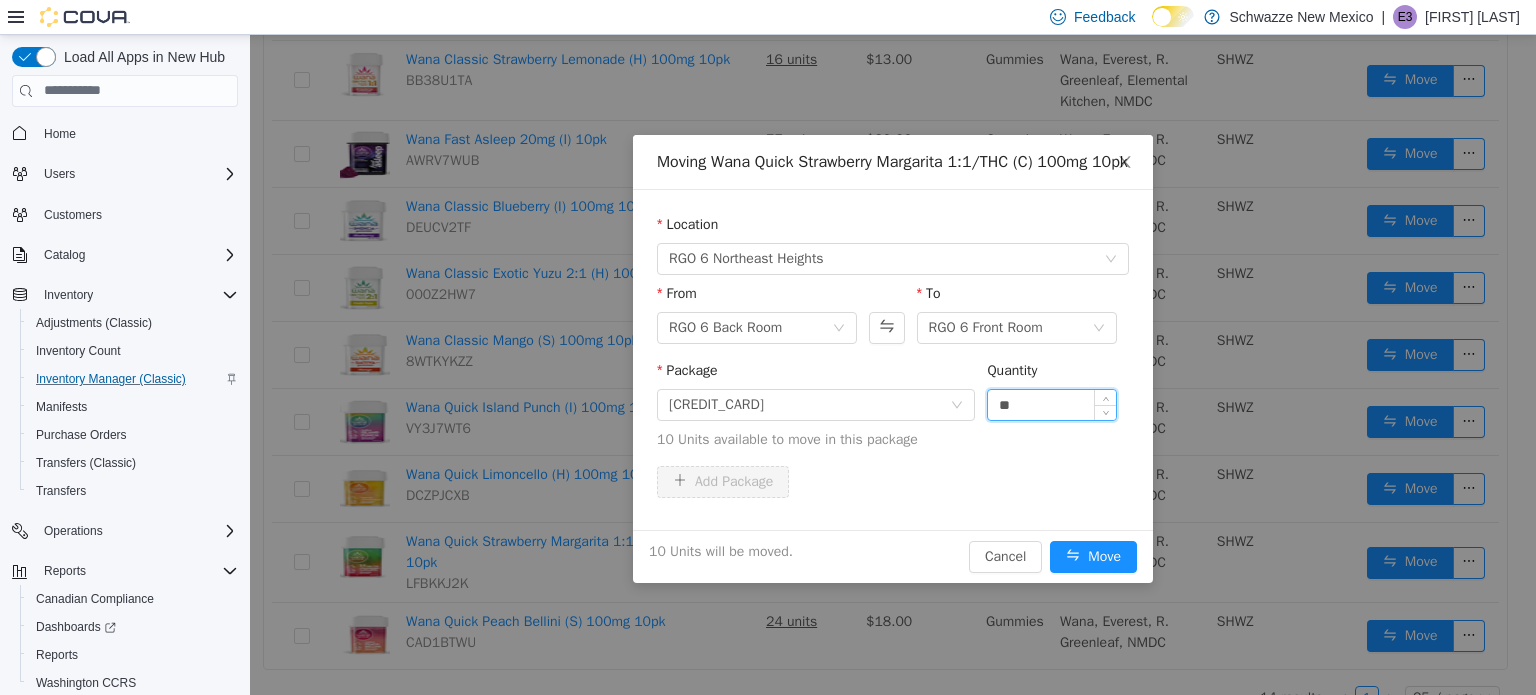 type on "**" 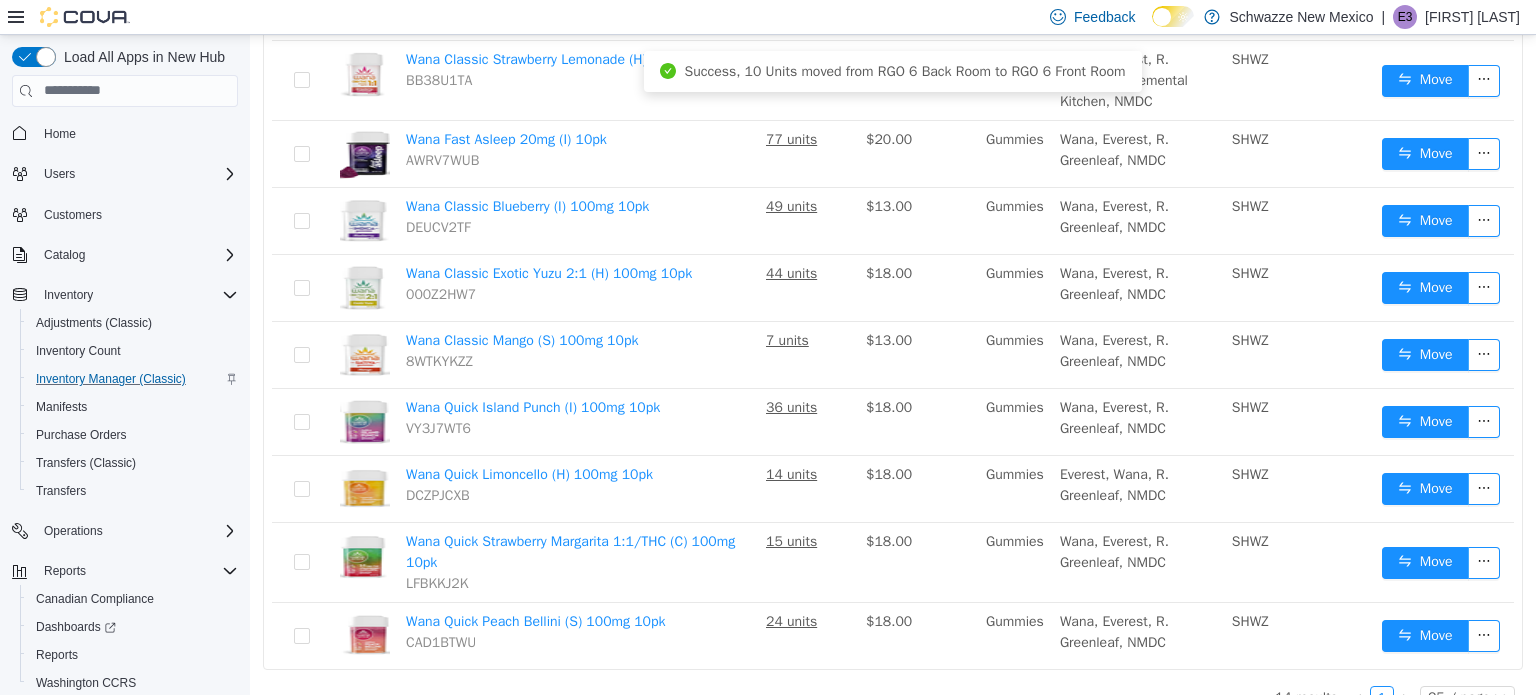 scroll, scrollTop: 668, scrollLeft: 0, axis: vertical 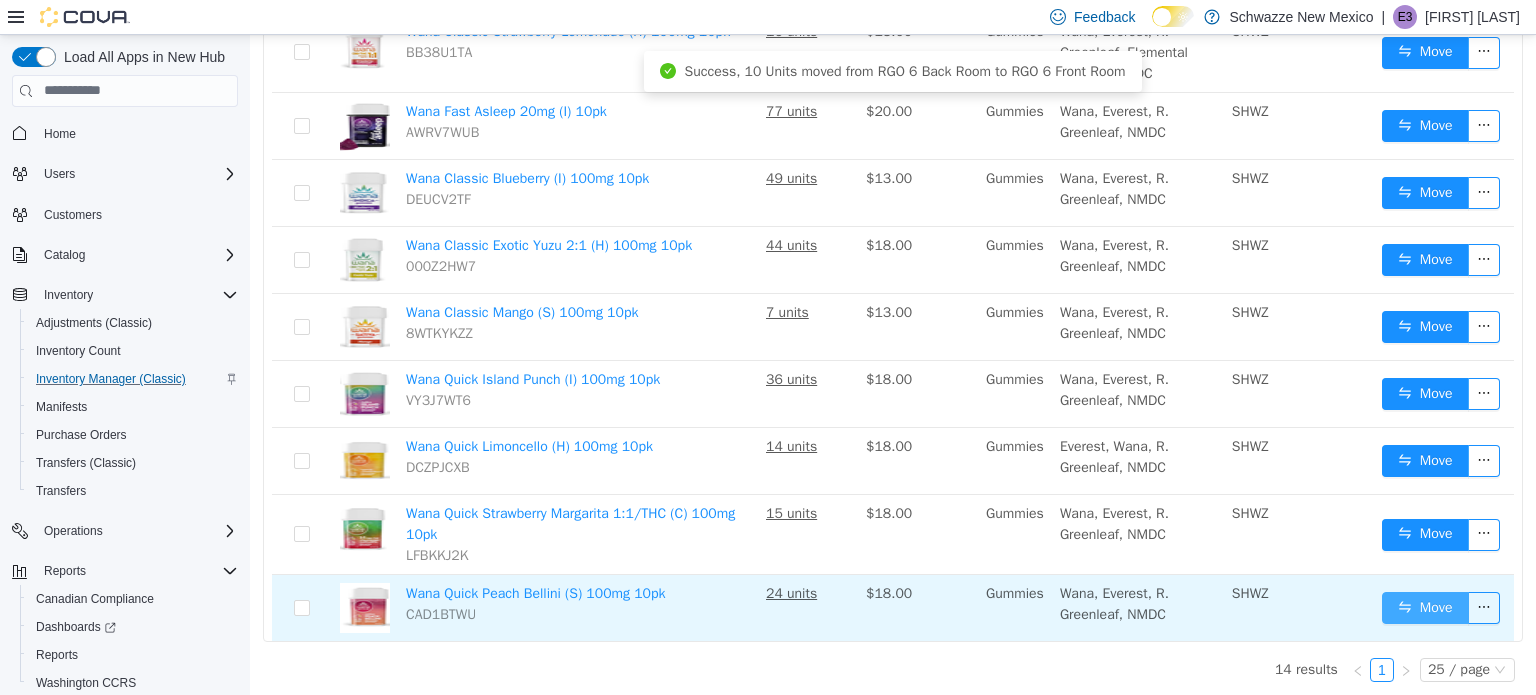 click on "Move" at bounding box center (1425, 607) 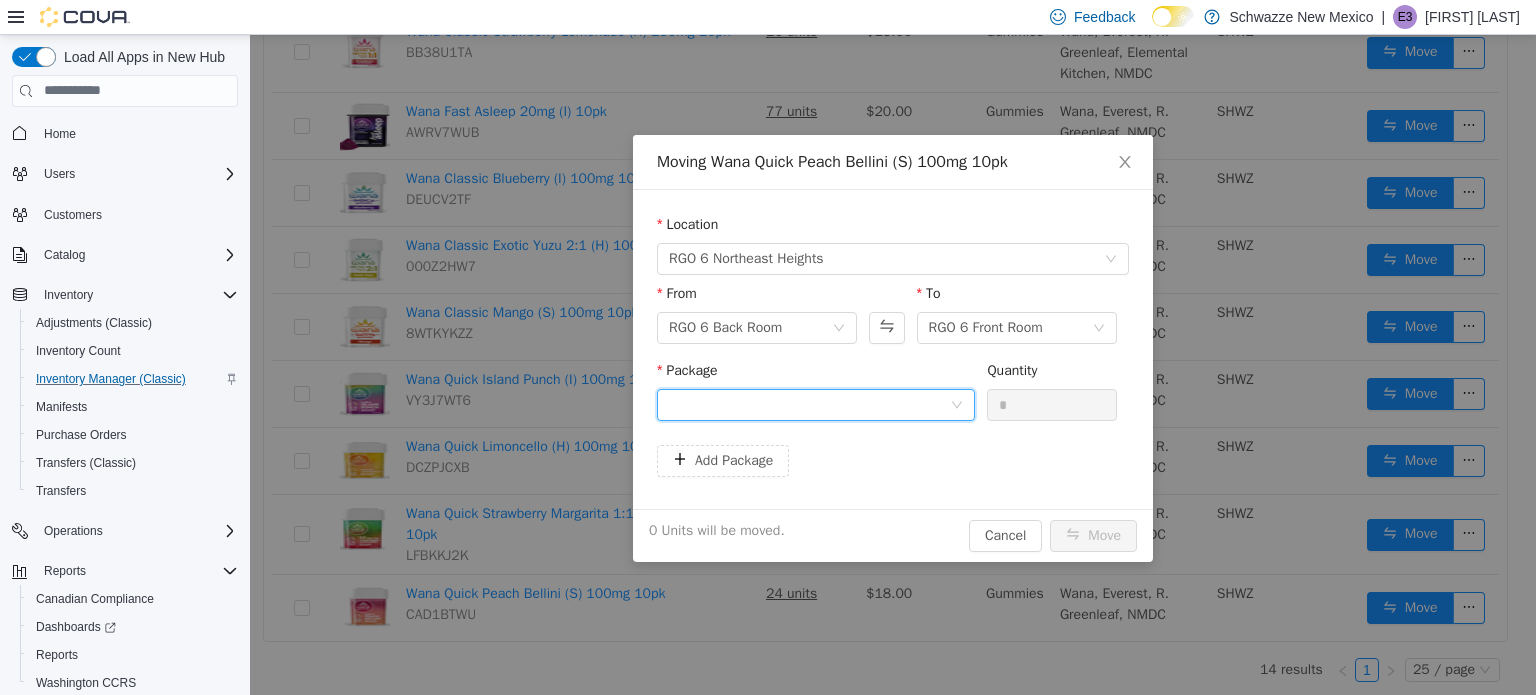 click at bounding box center [809, 404] 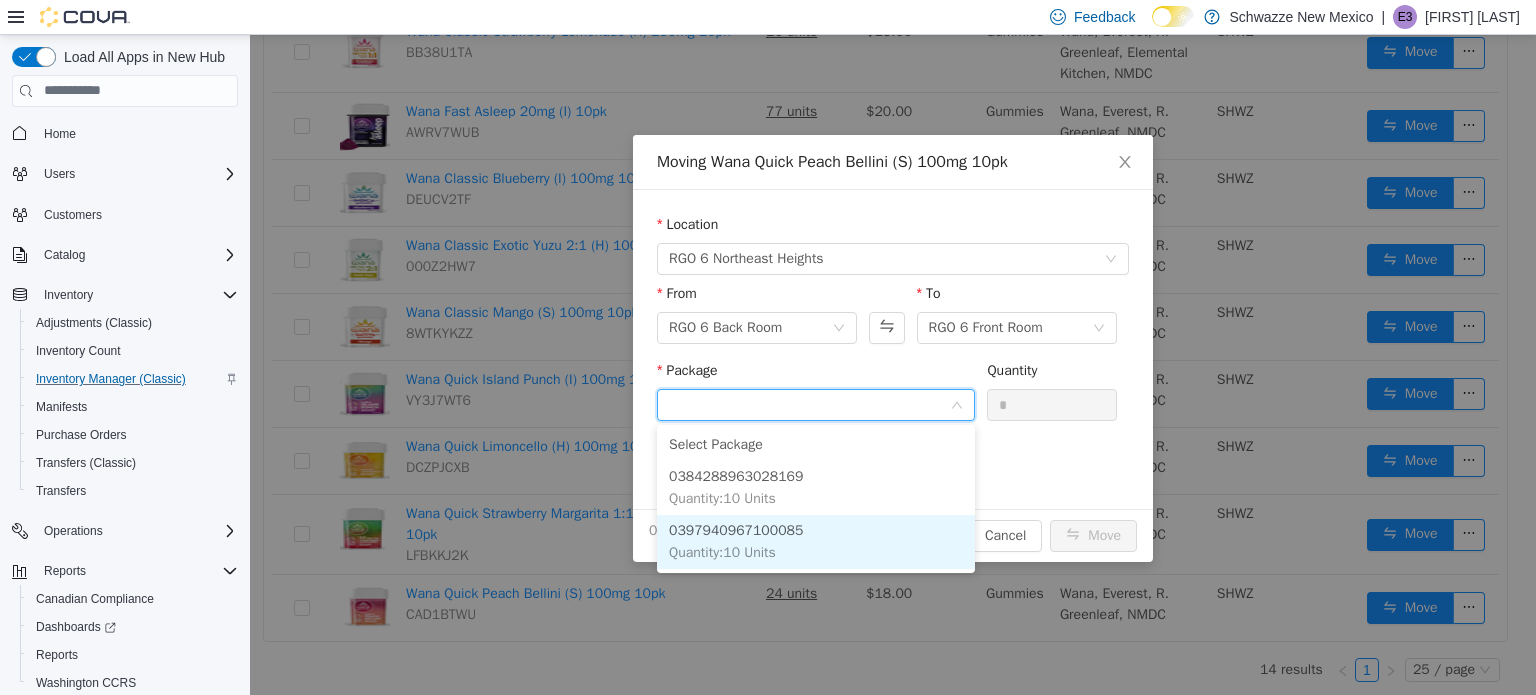 click on "[CREDIT_CARD] Quantity :  10 Units" at bounding box center (816, 541) 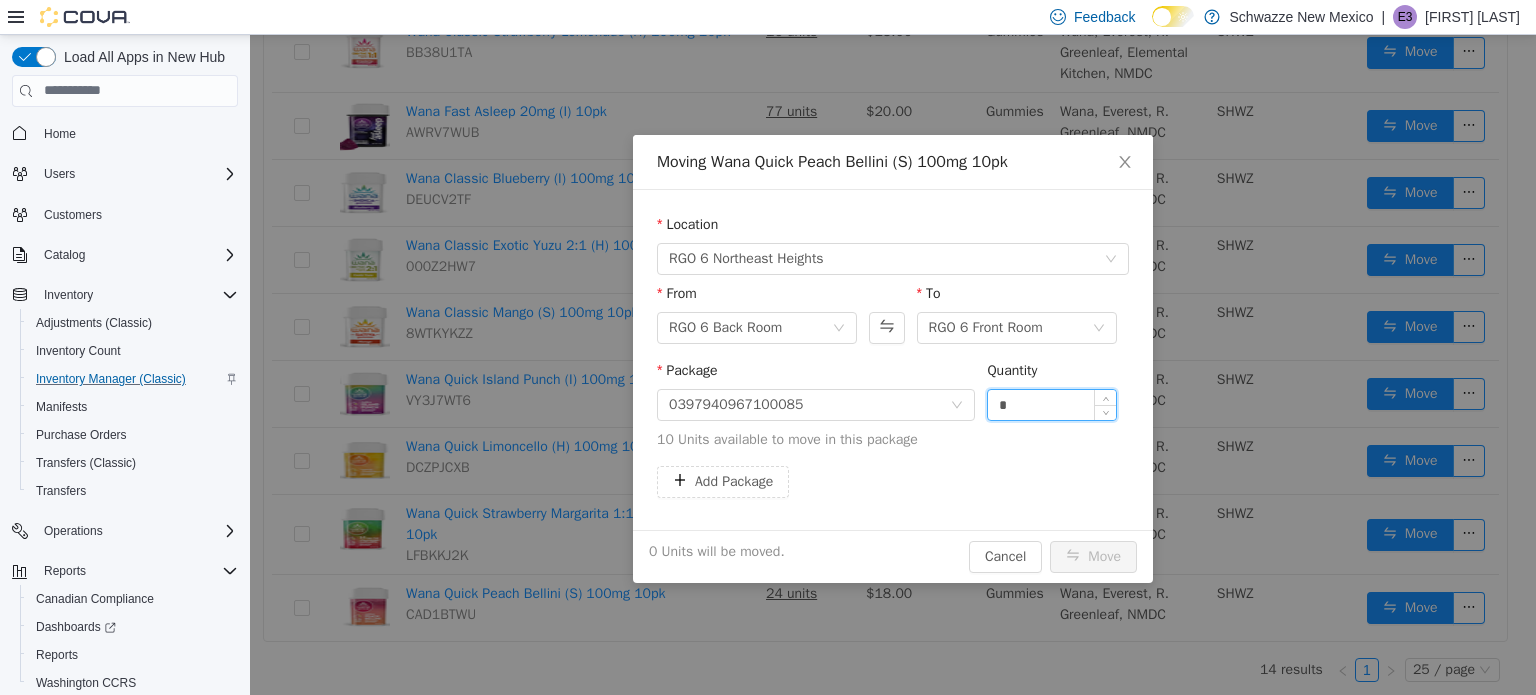 click on "*" at bounding box center (1052, 404) 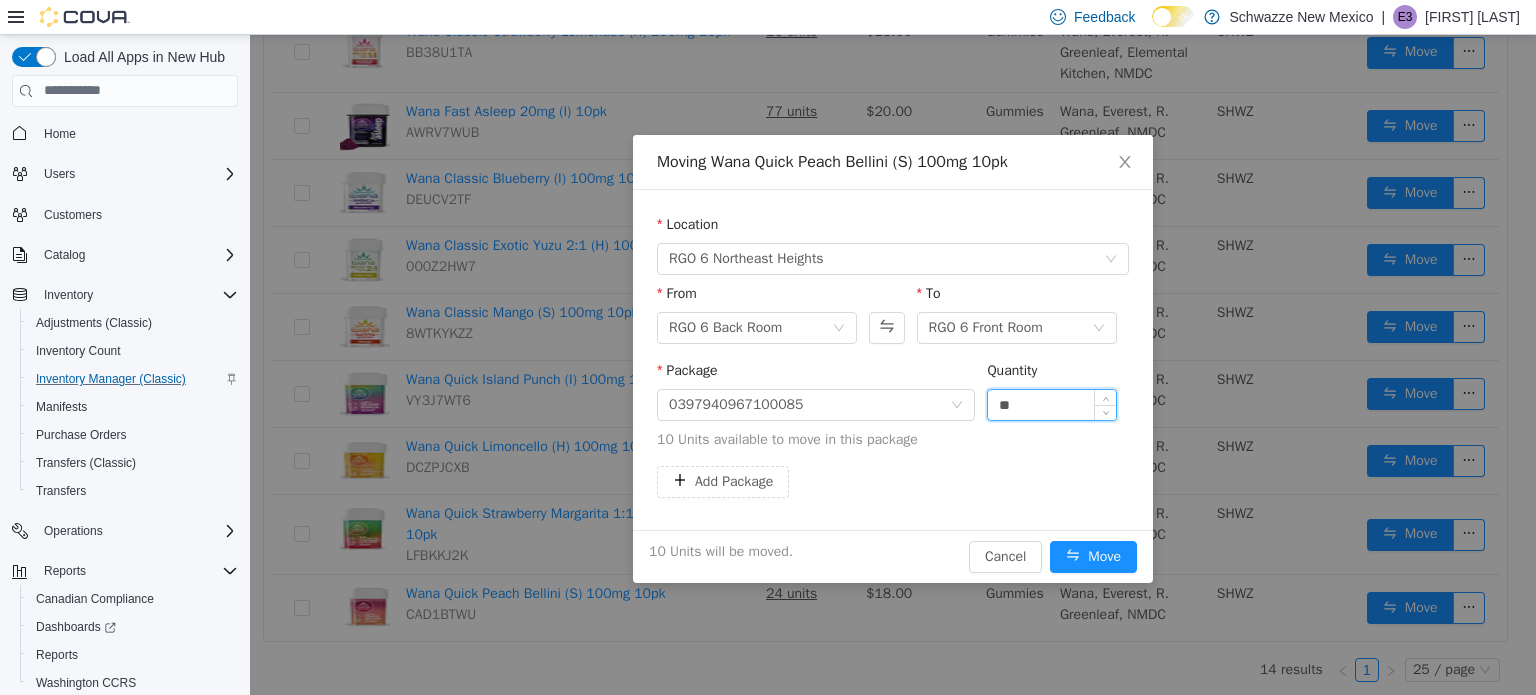 type on "**" 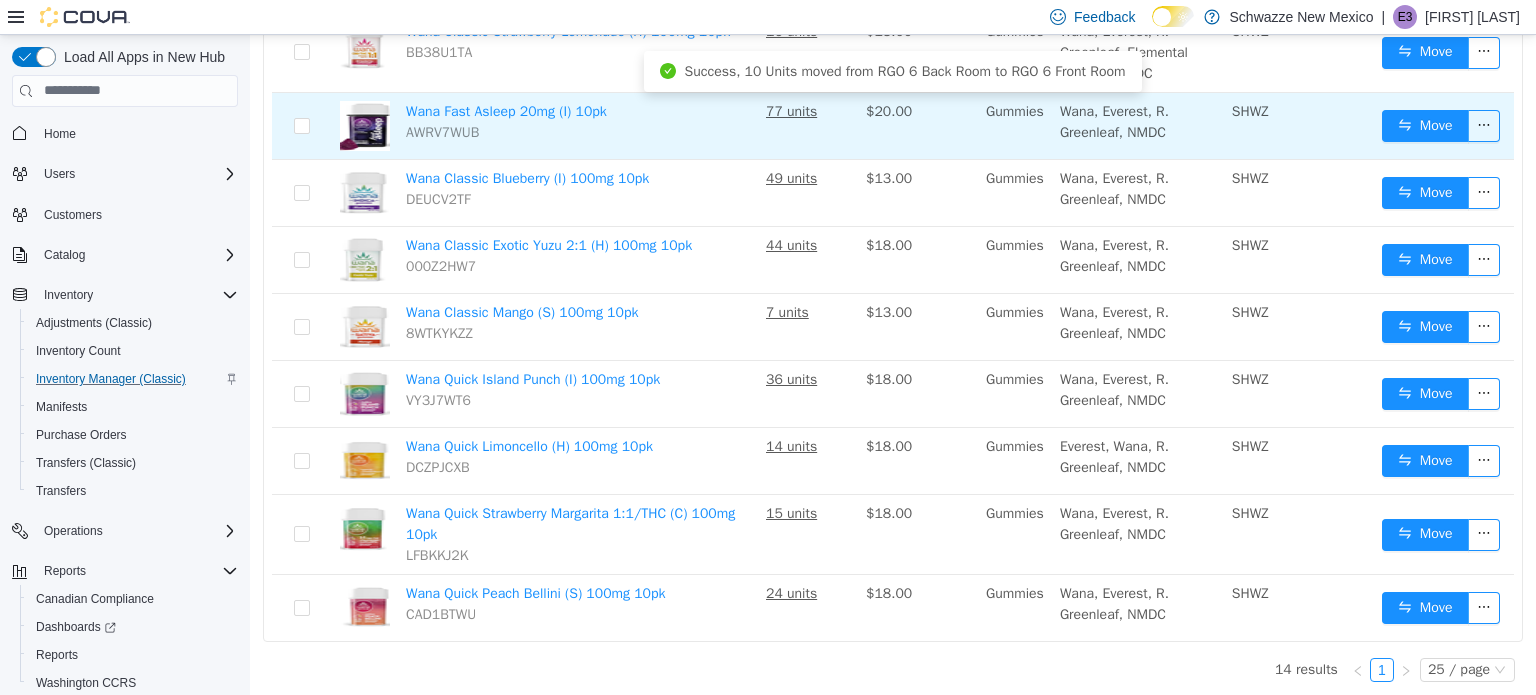click on "Move" at bounding box center [1444, 125] 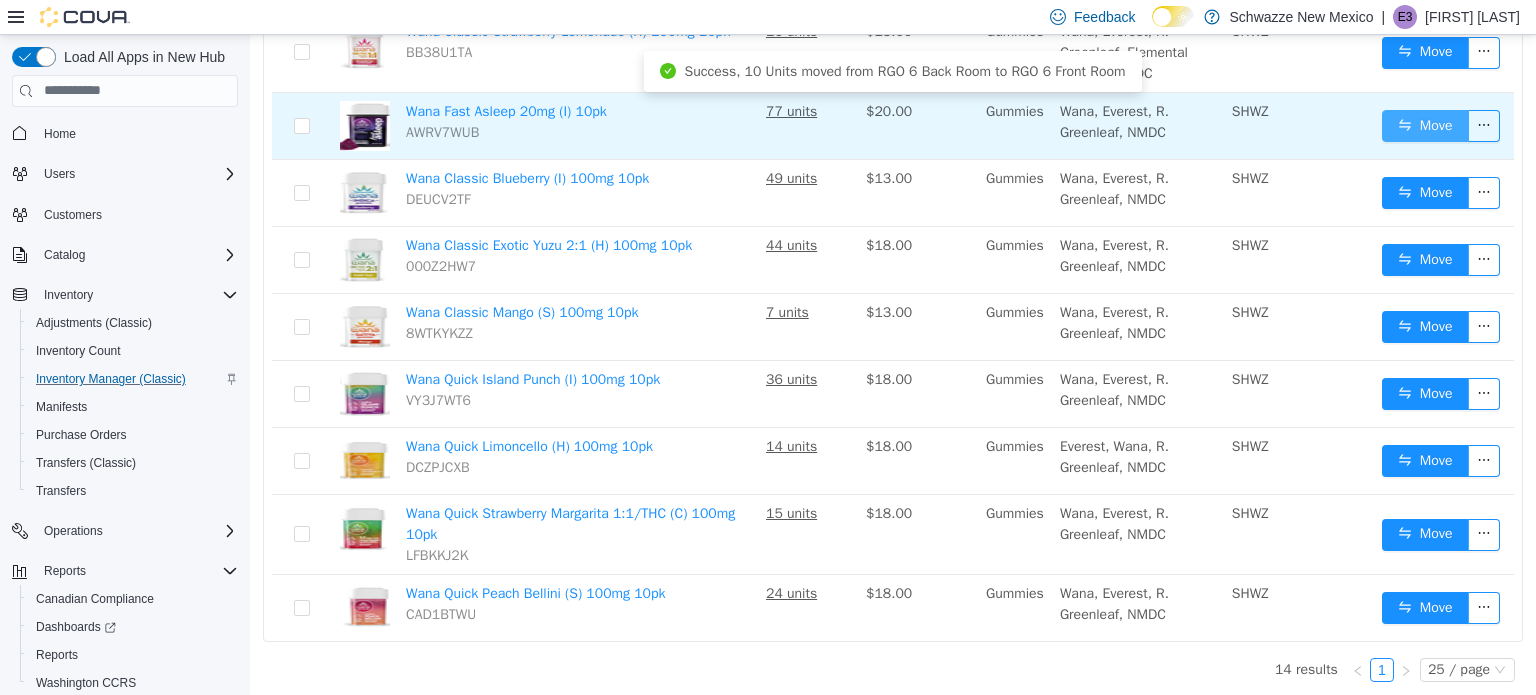 click on "Move" at bounding box center [1425, 125] 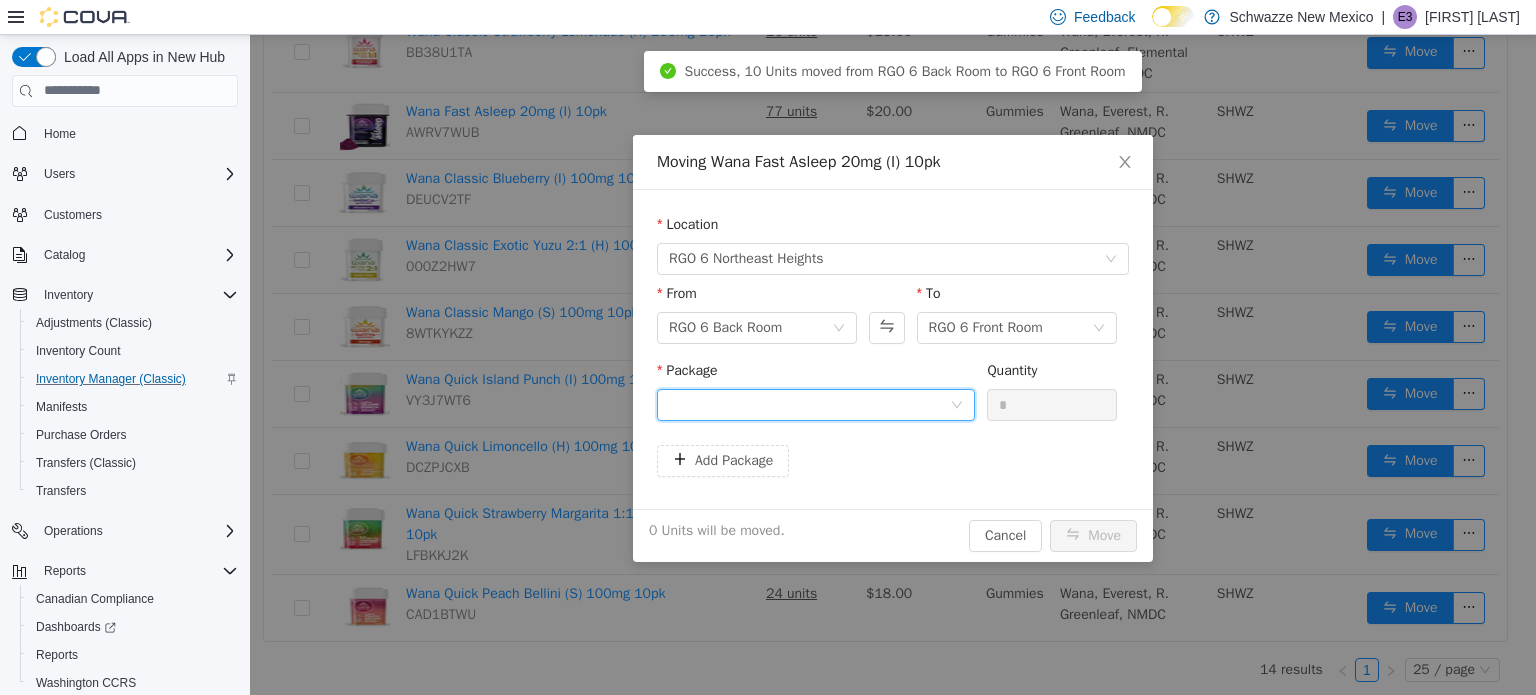 click at bounding box center [809, 404] 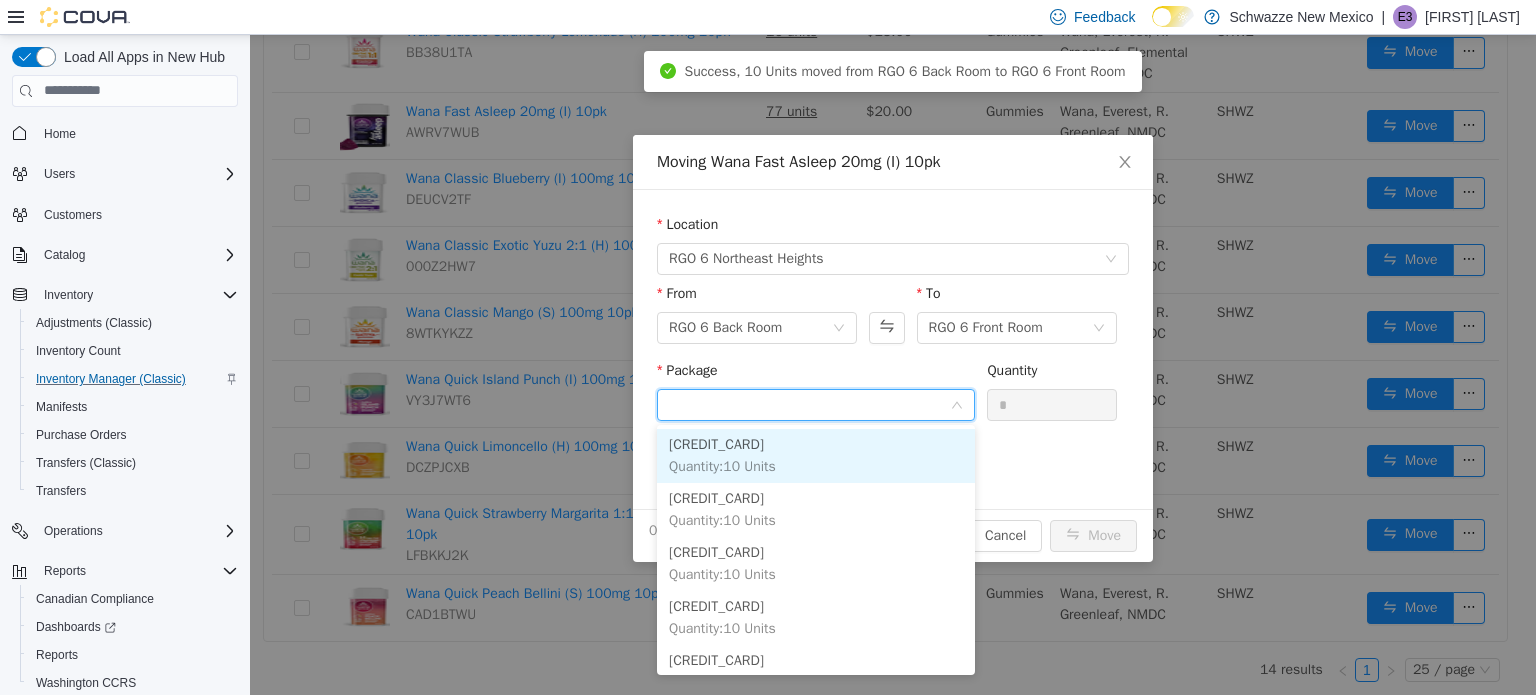 scroll, scrollTop: 168, scrollLeft: 0, axis: vertical 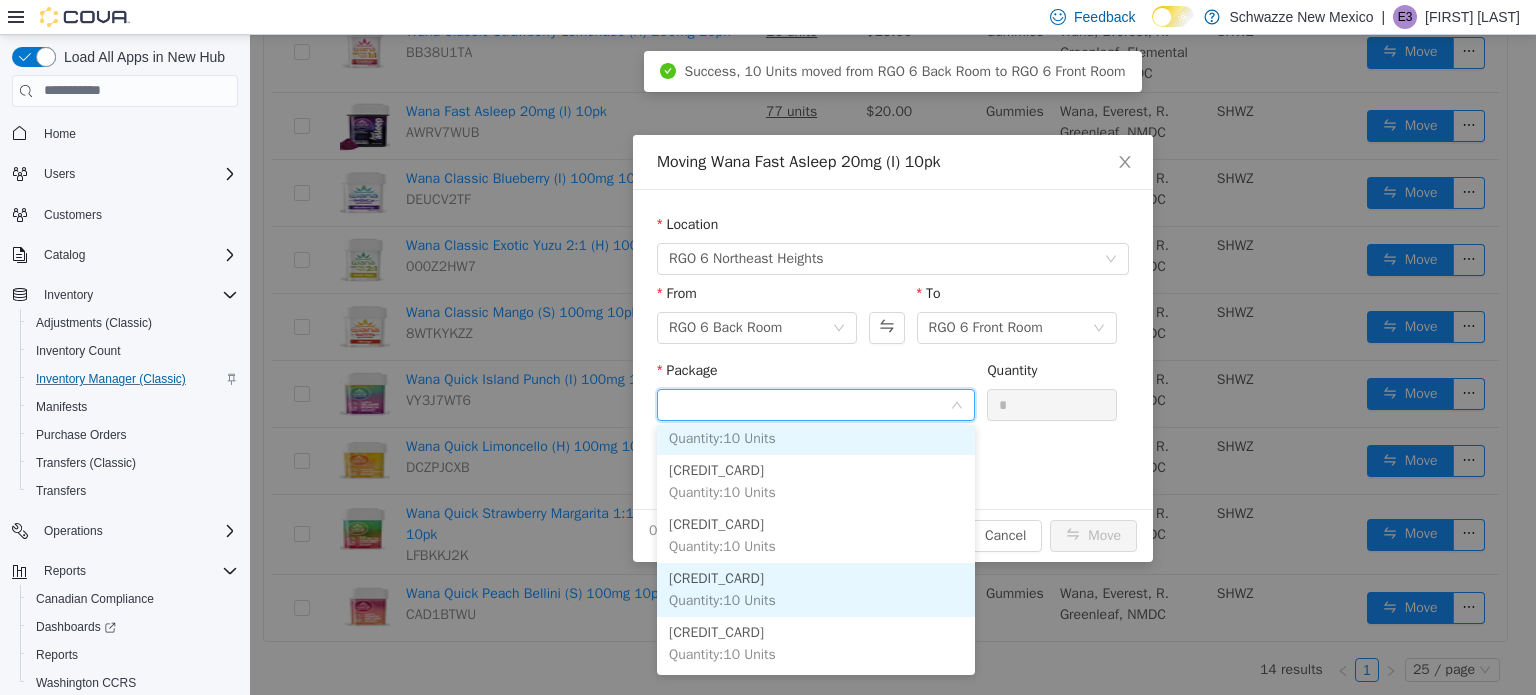 click on "Quantity :  10 Units" at bounding box center (722, 599) 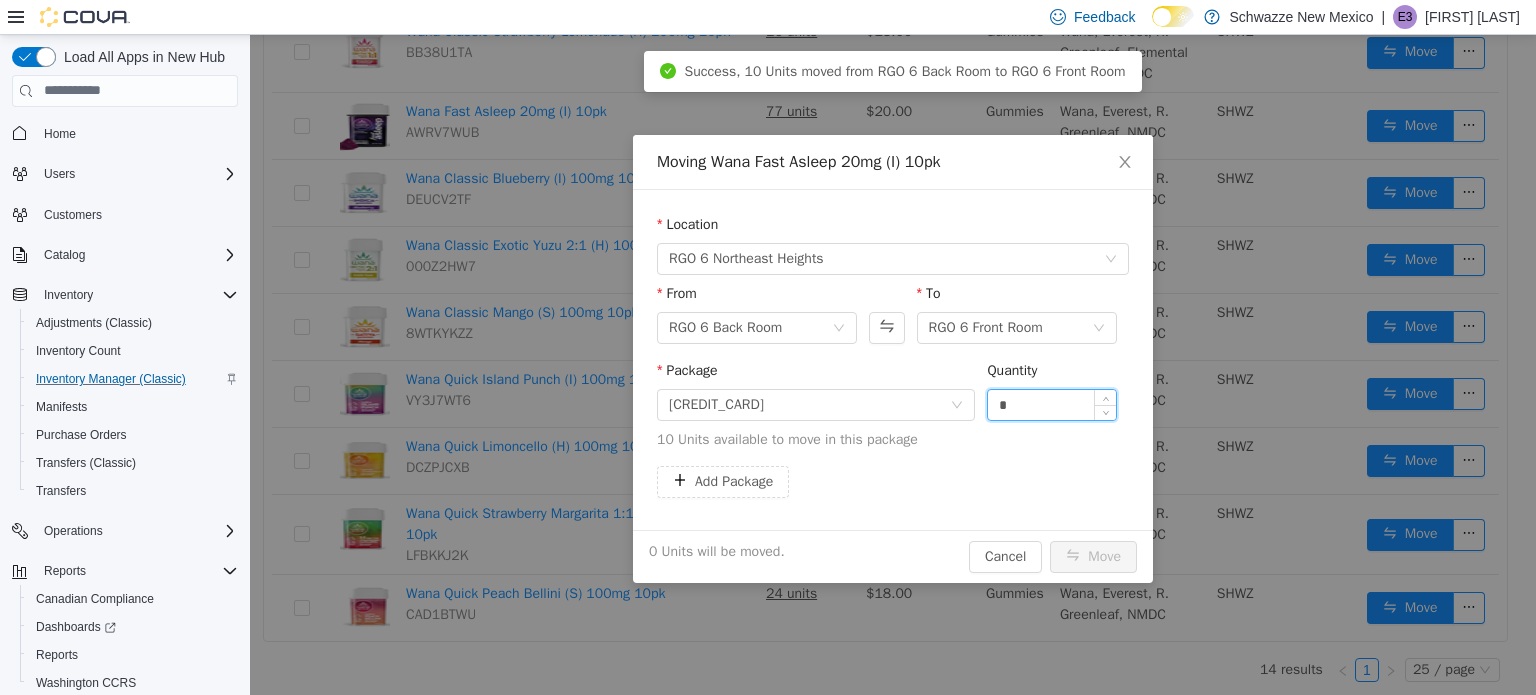 click on "*" at bounding box center [1052, 404] 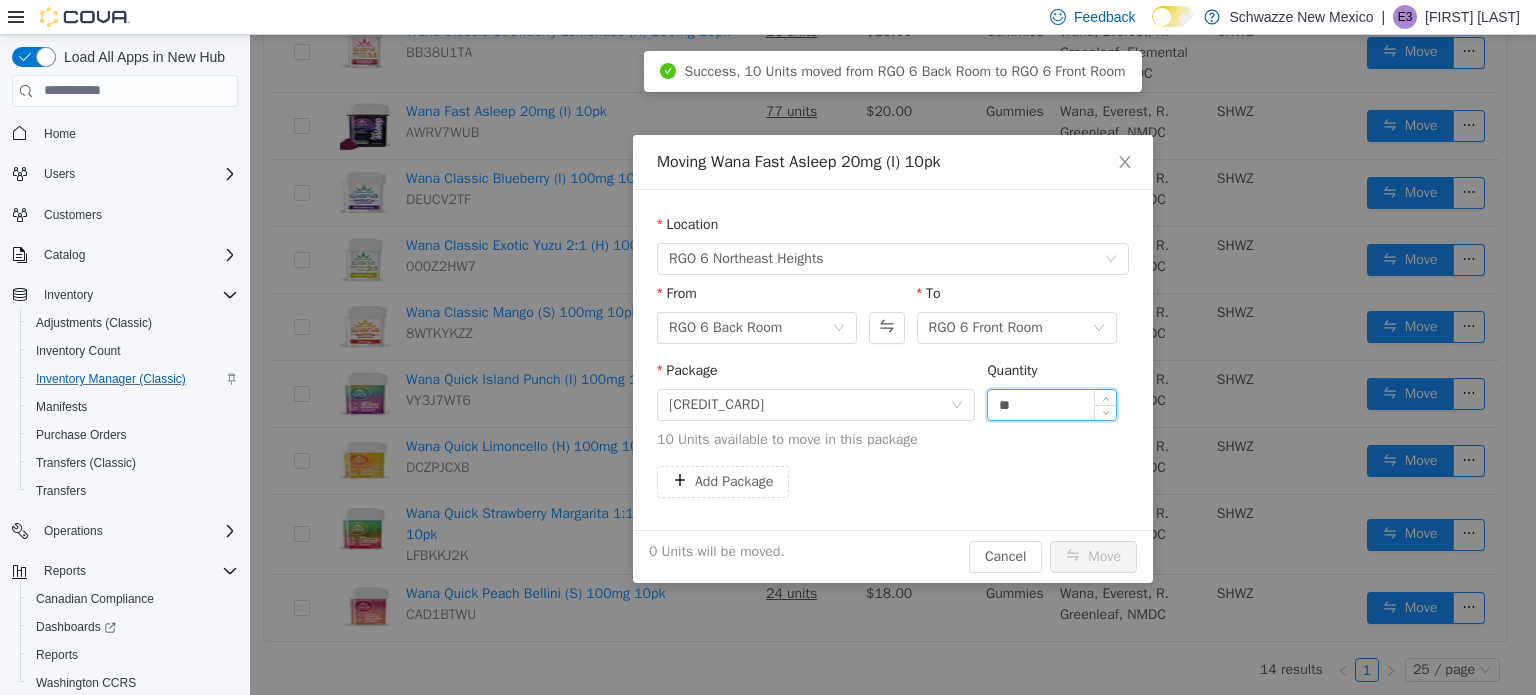 type on "**" 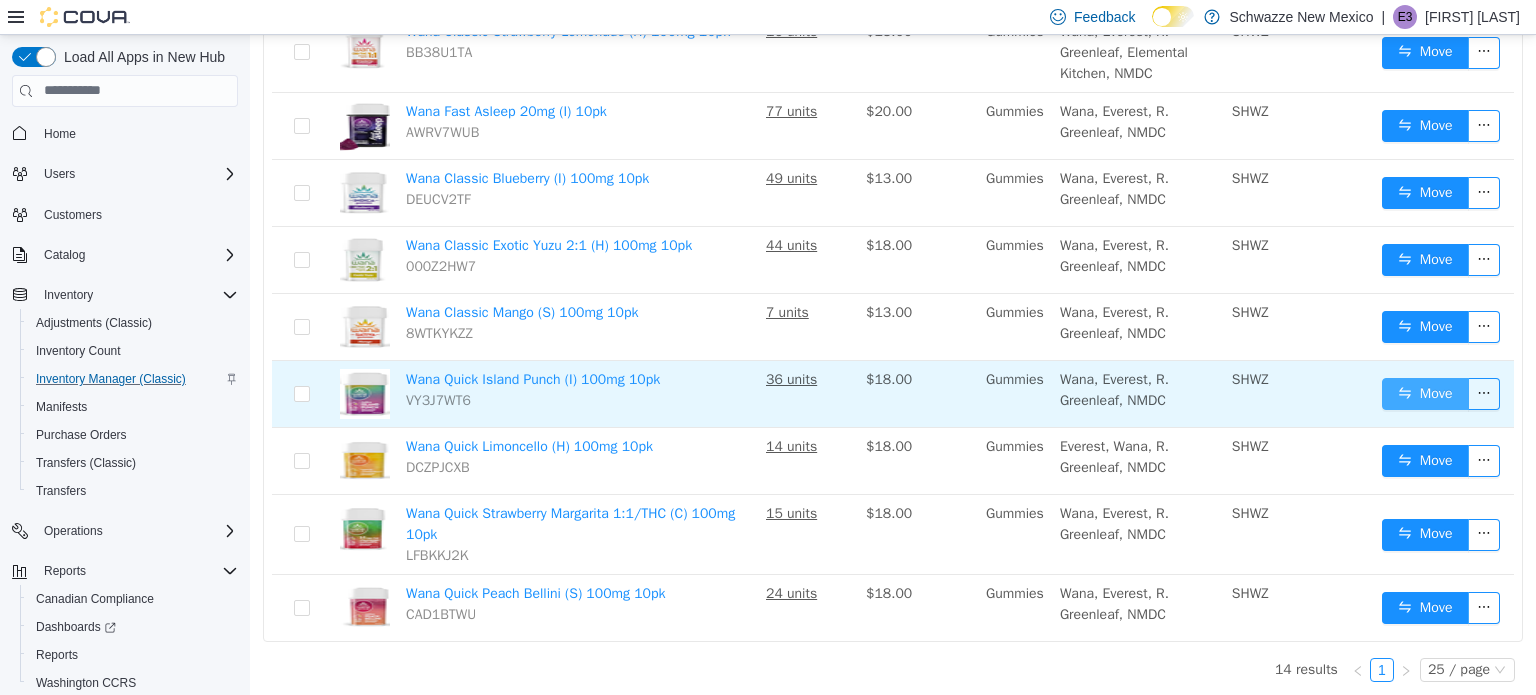 click on "Move" at bounding box center (1425, 393) 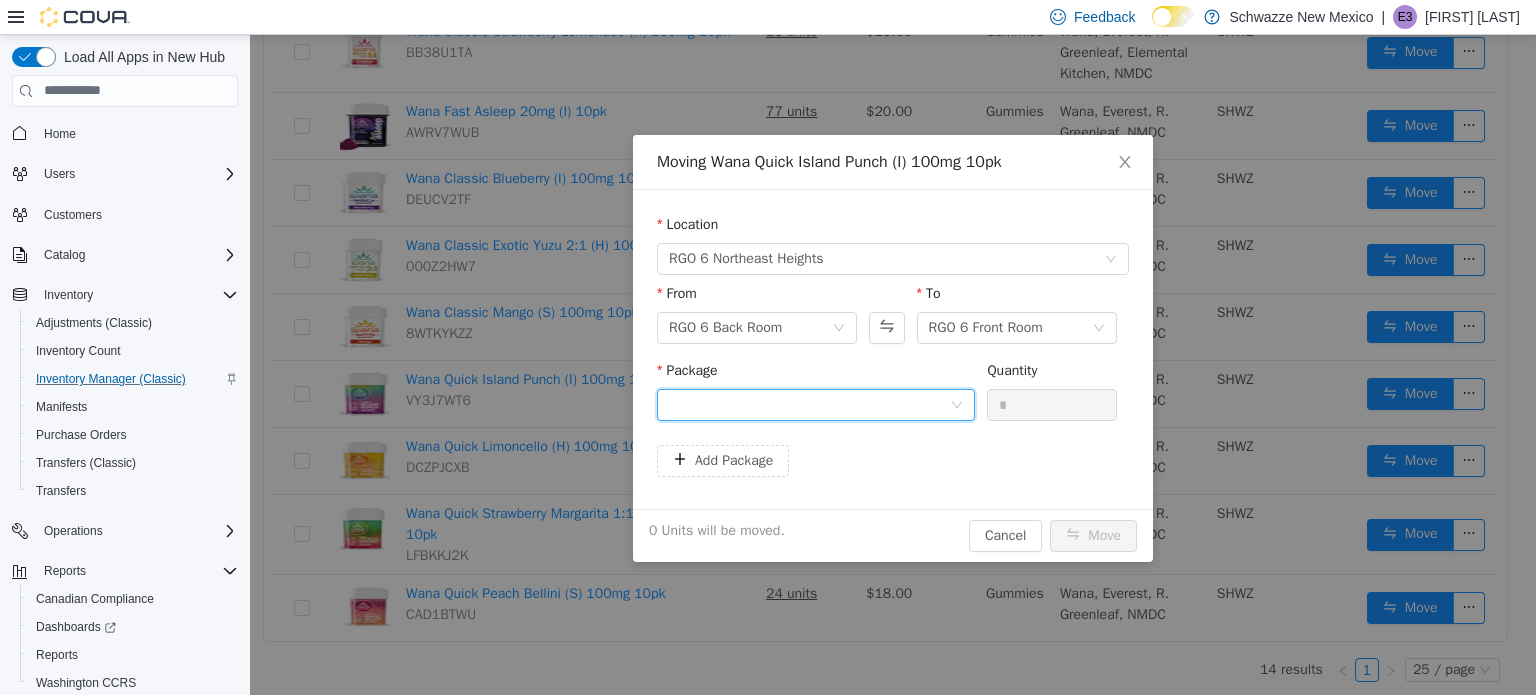 click at bounding box center [809, 404] 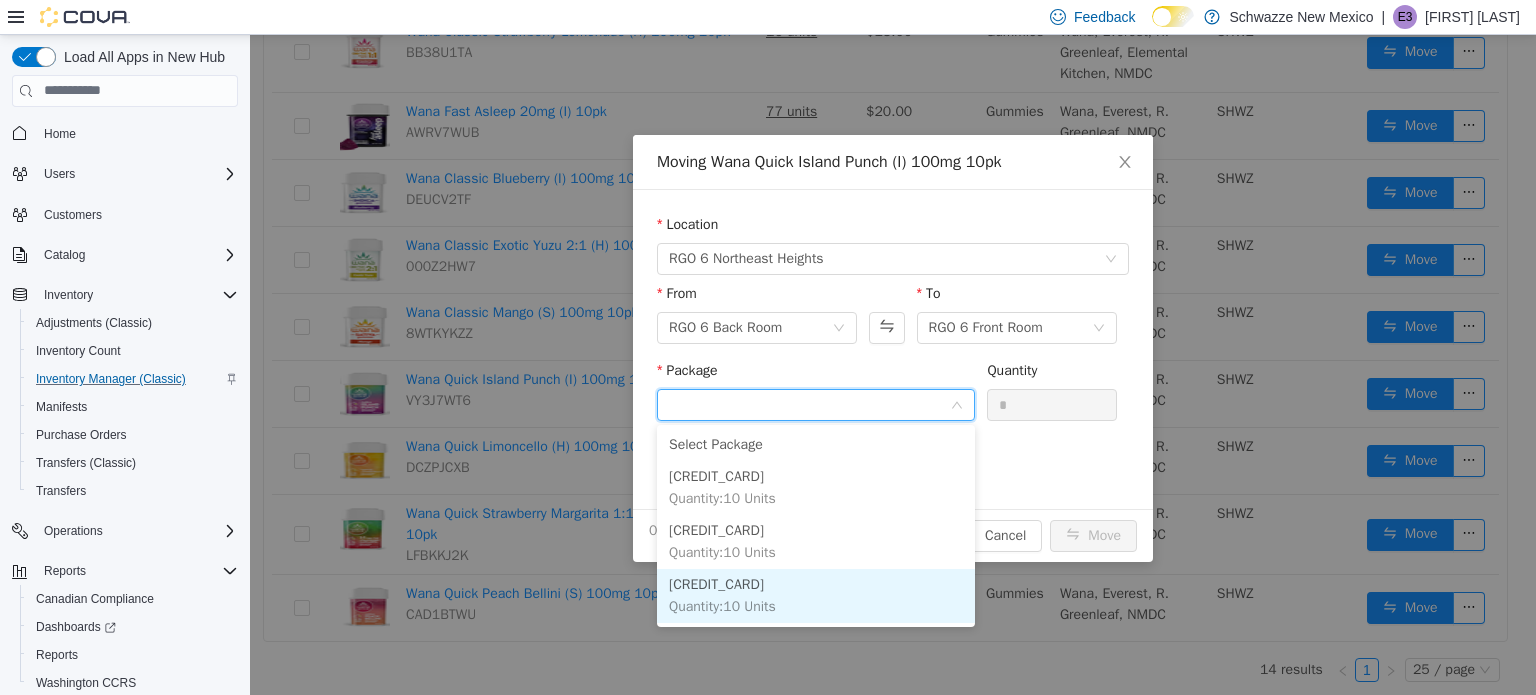 click on "[CREDIT_CARD] Quantity :  10 Units" at bounding box center [816, 595] 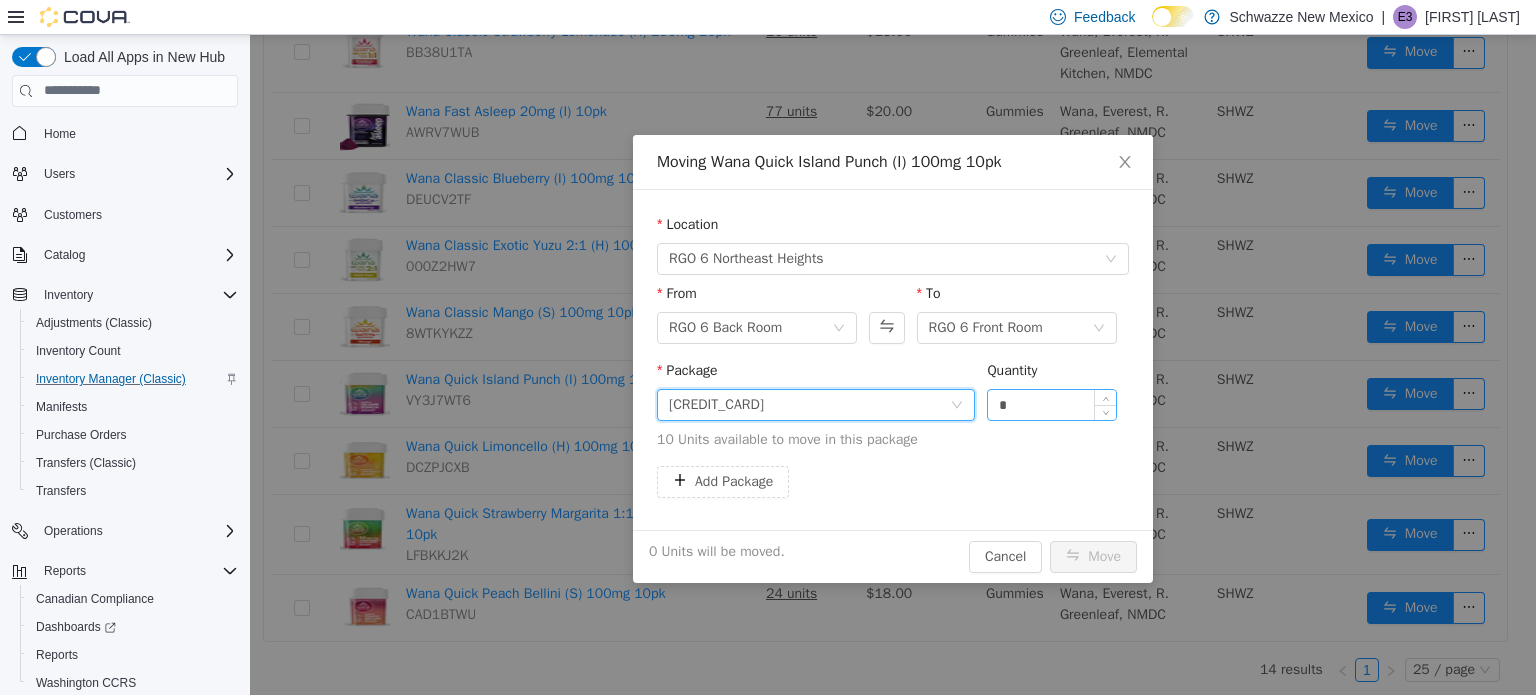 click on "*" at bounding box center (1052, 404) 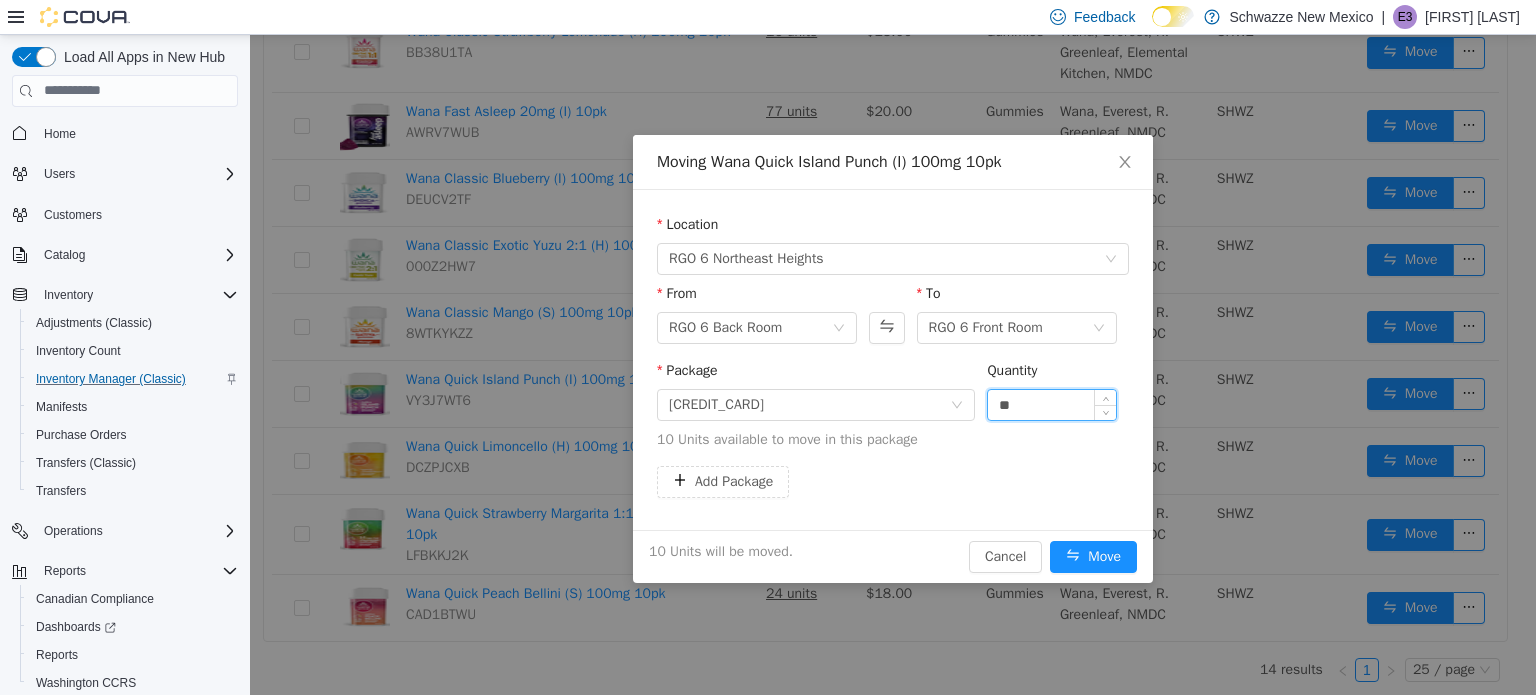 type on "**" 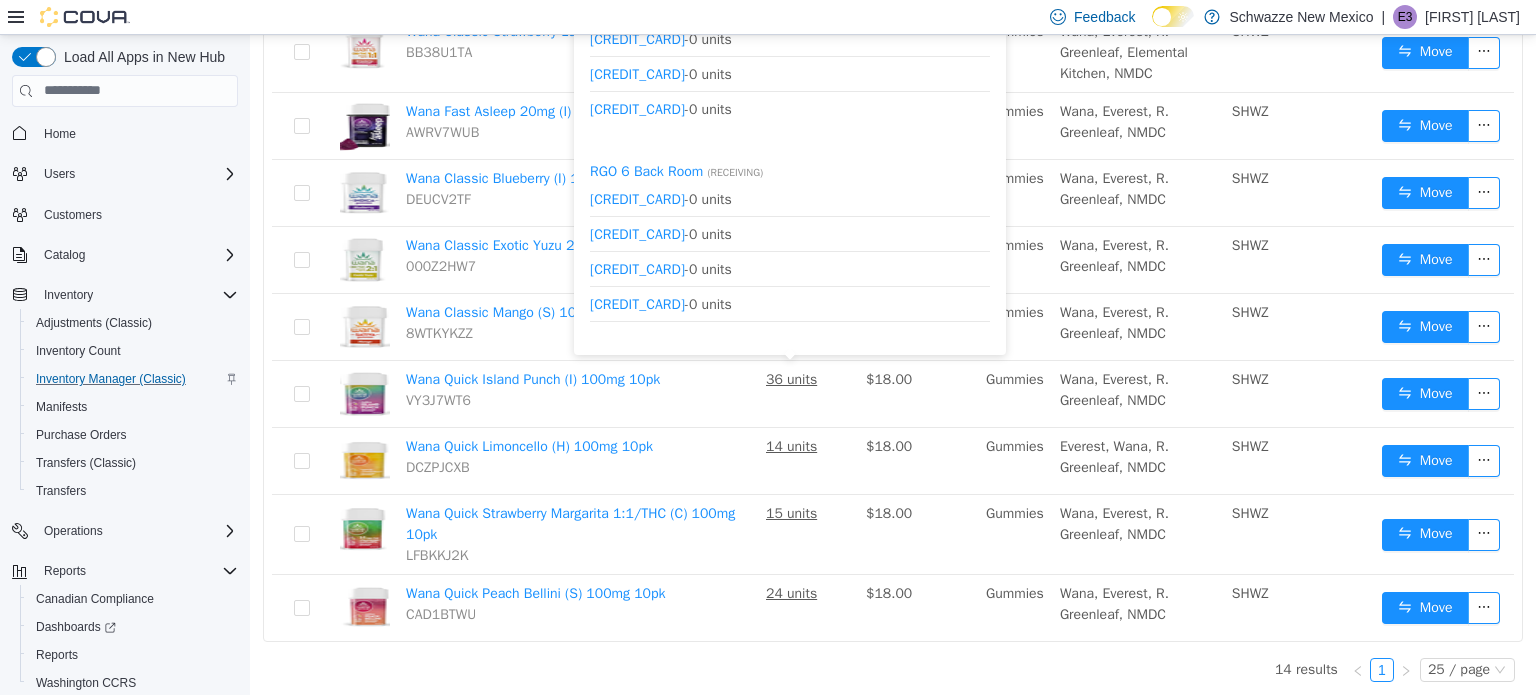 scroll, scrollTop: 0, scrollLeft: 0, axis: both 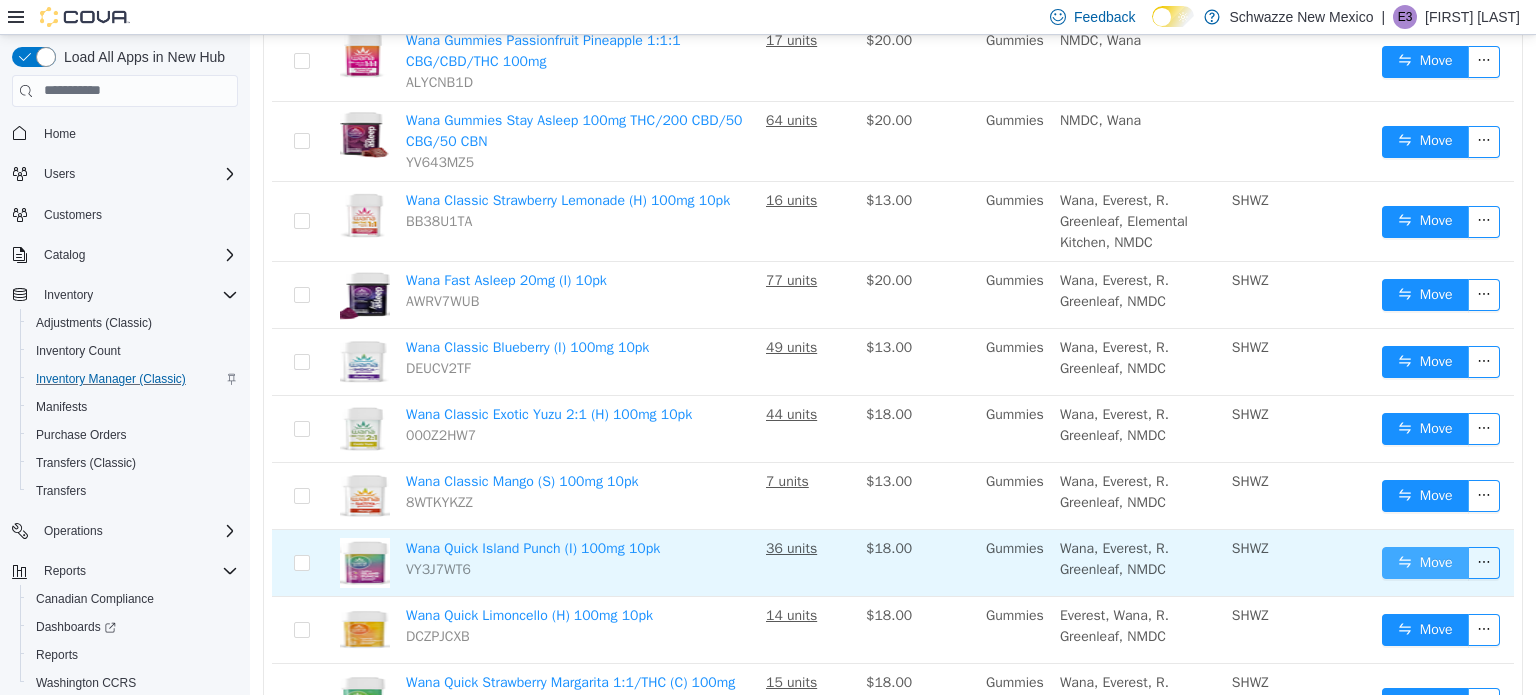 click on "Move" at bounding box center [1425, 562] 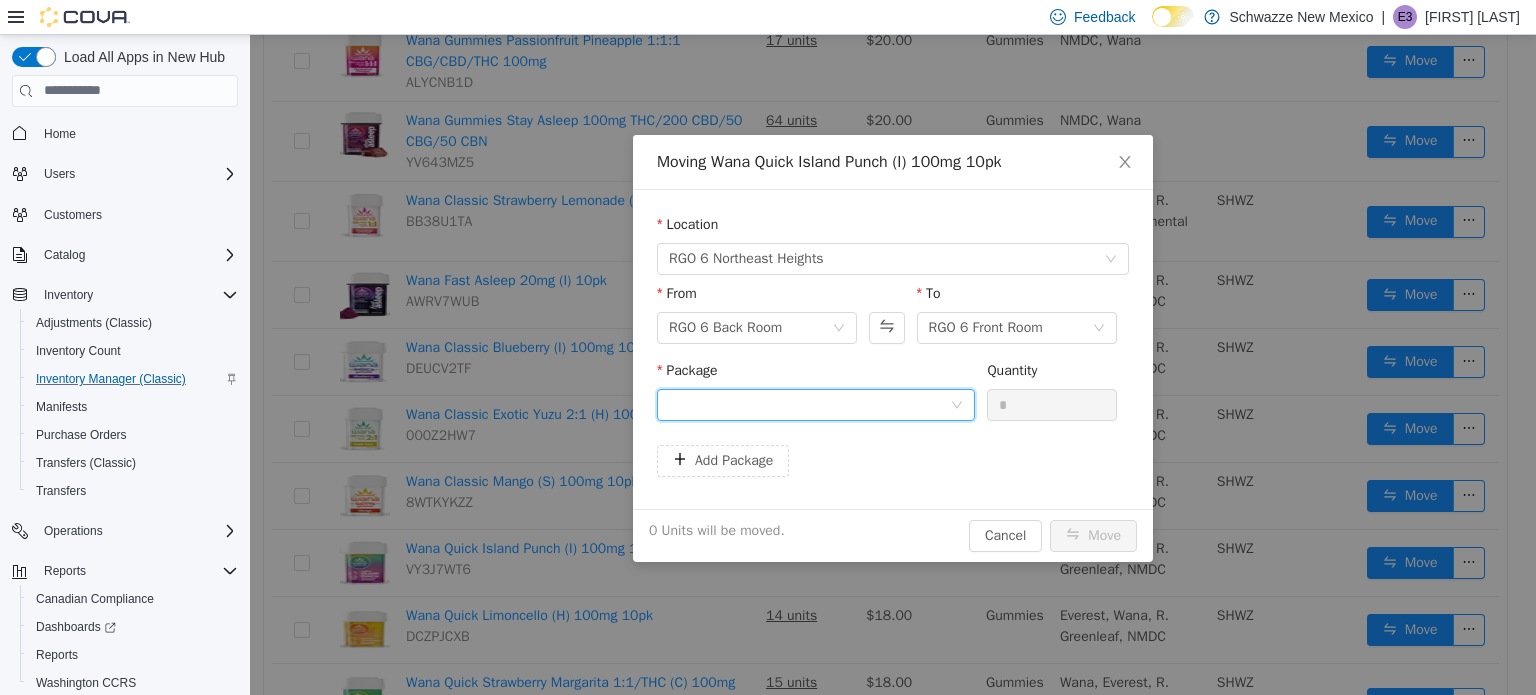 click at bounding box center (809, 404) 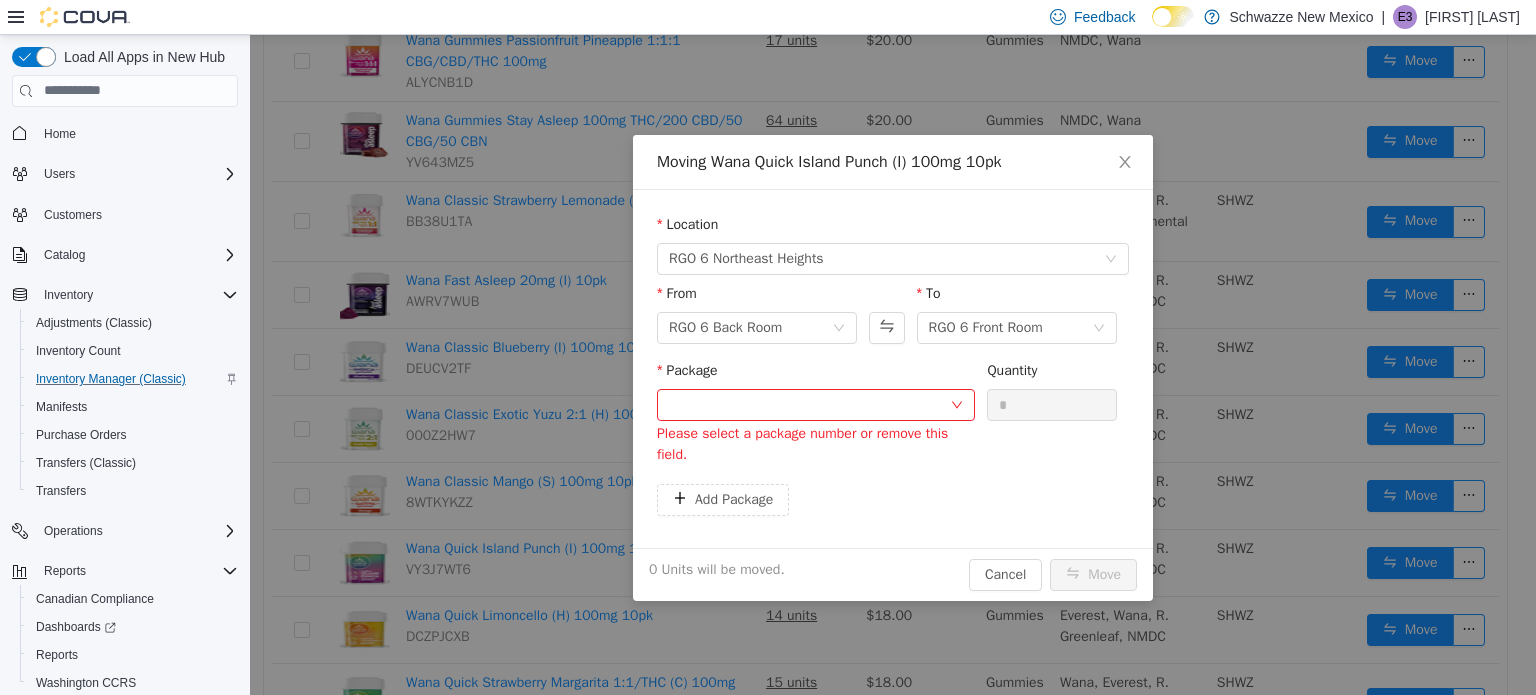 click on "Moving Wana Quick Island Punch (I) 100mg 10pk Location RGO 6 Northeast Heights From RGO 6 Back Room   To RGO 6 Front Room Package   Please select a package number or remove this field. Quantity *  Add Package 0 Units will be moved. Cancel Move" at bounding box center [893, 364] 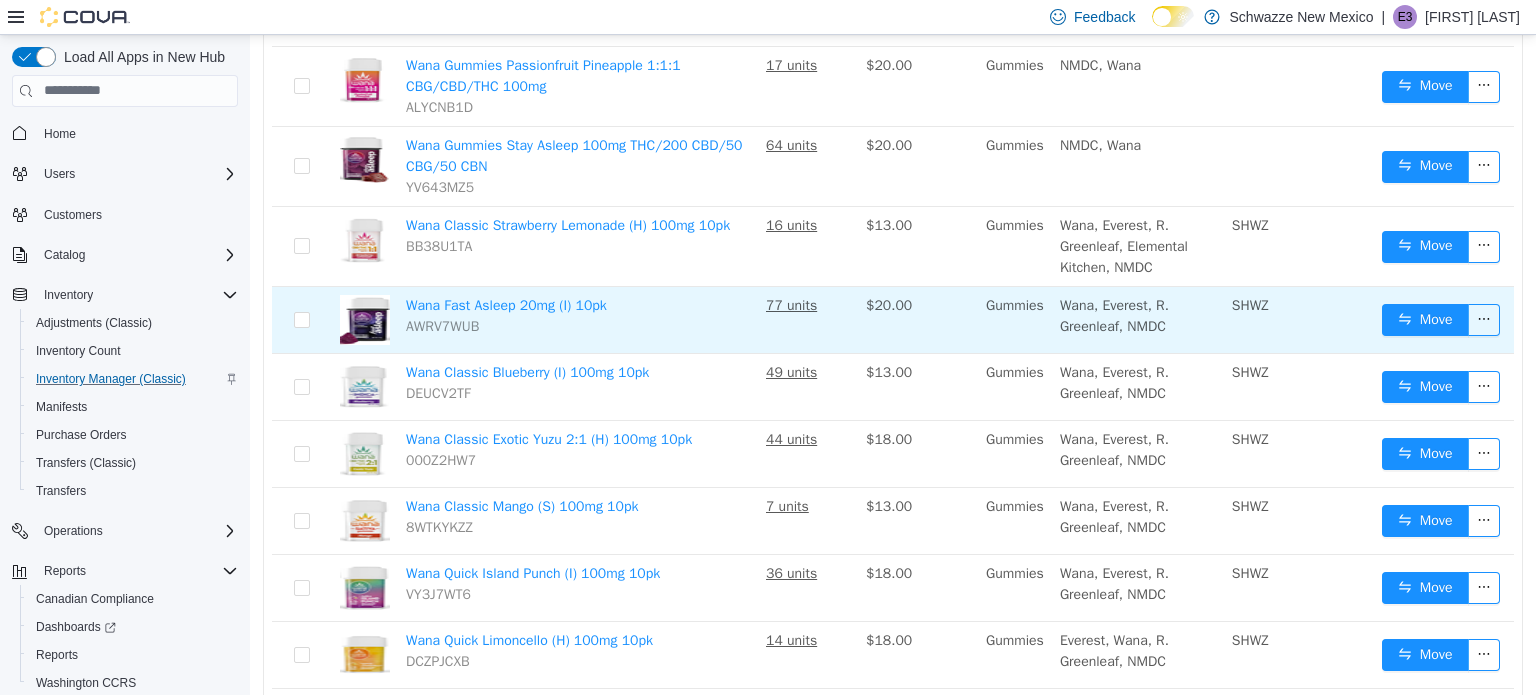 scroll, scrollTop: 472, scrollLeft: 0, axis: vertical 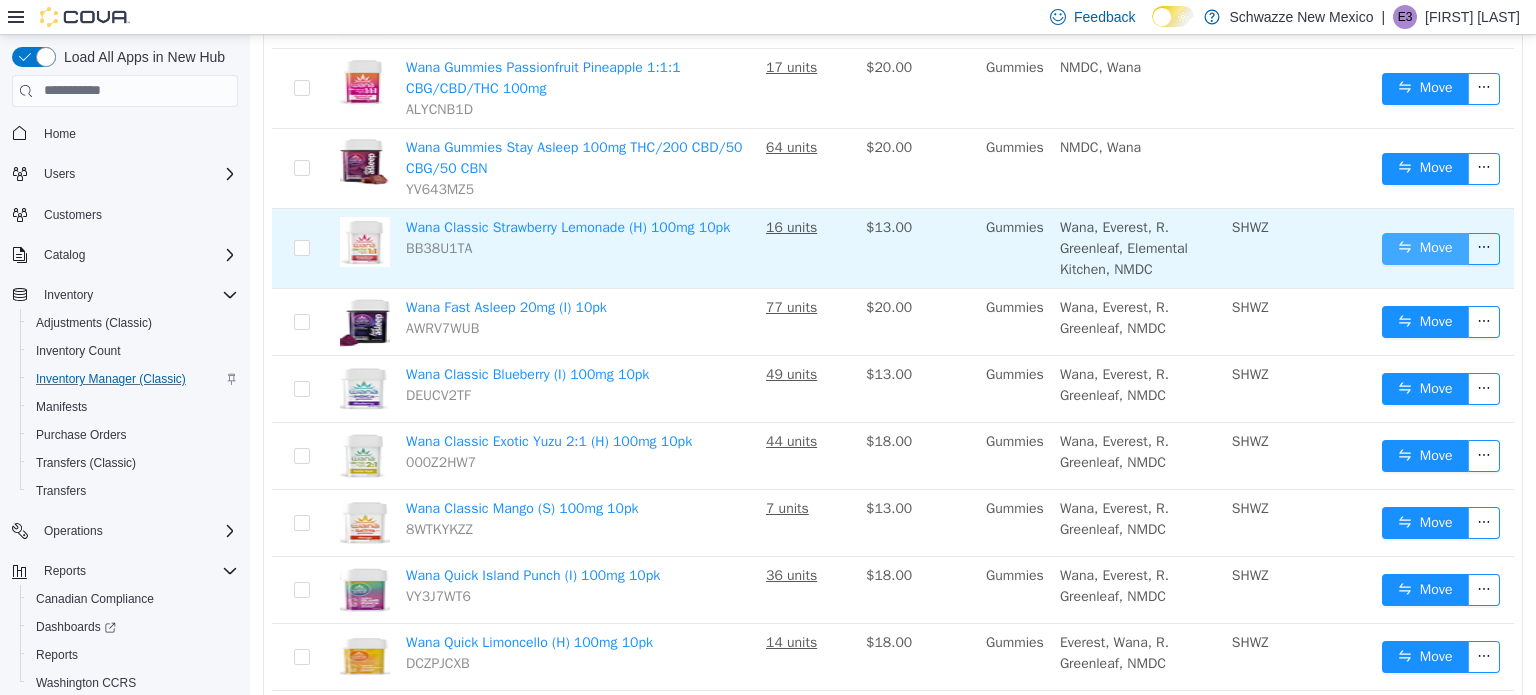 click on "Move" at bounding box center (1425, 248) 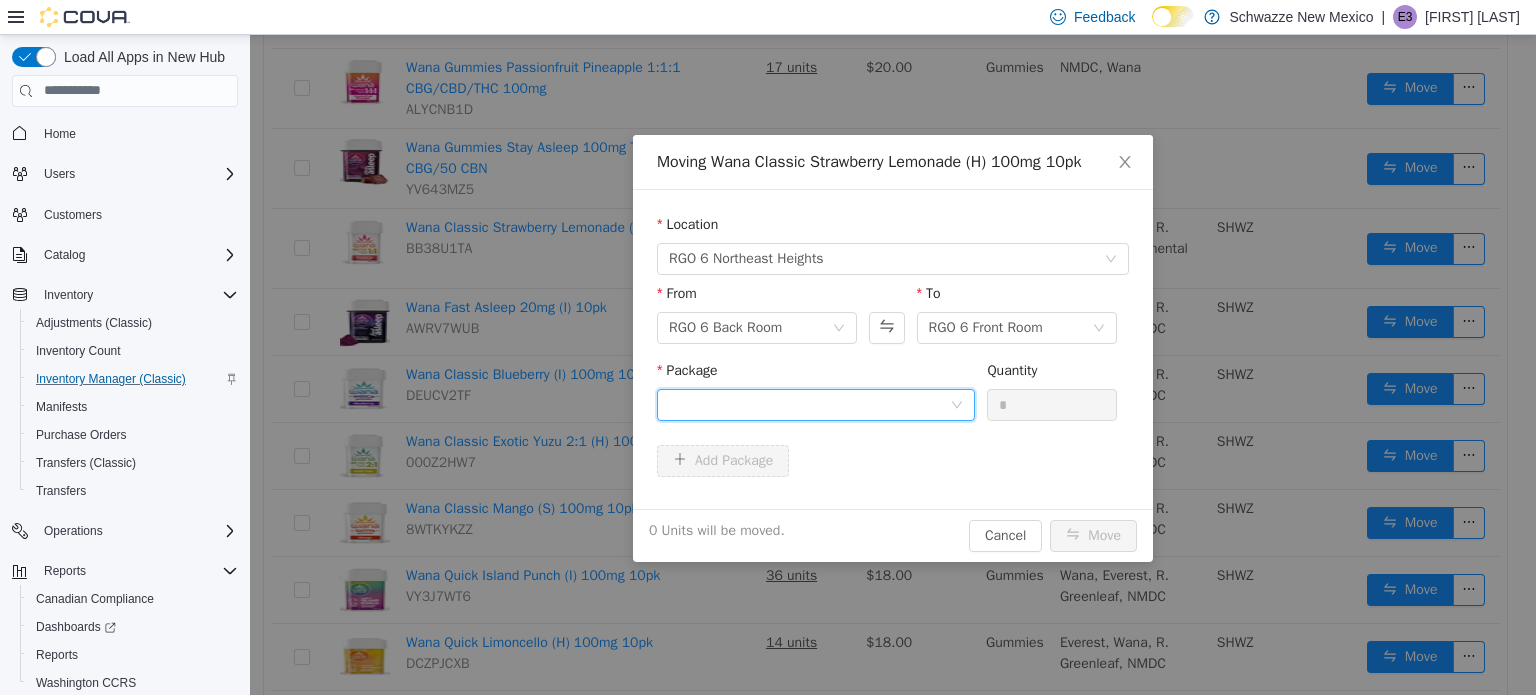 click at bounding box center (809, 404) 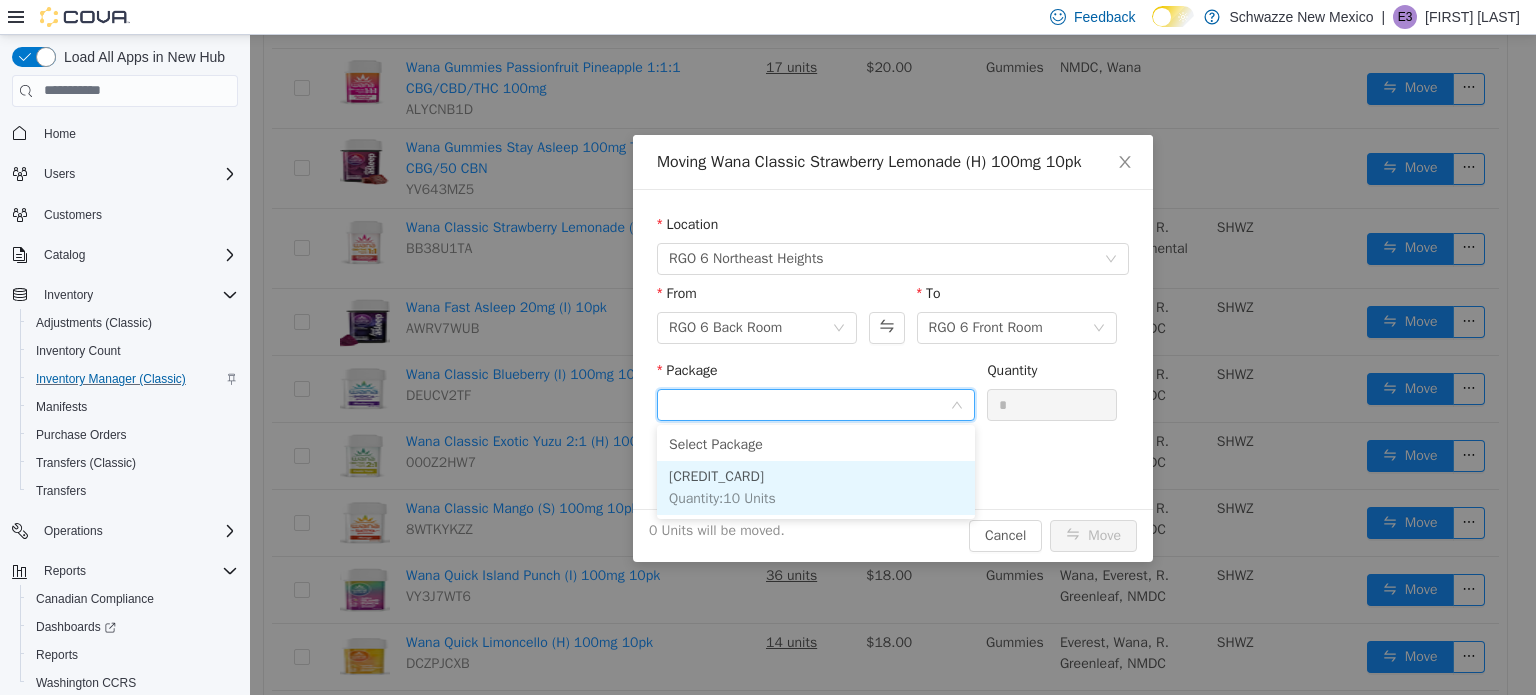 click on "[CREDIT_CARD]" at bounding box center (716, 475) 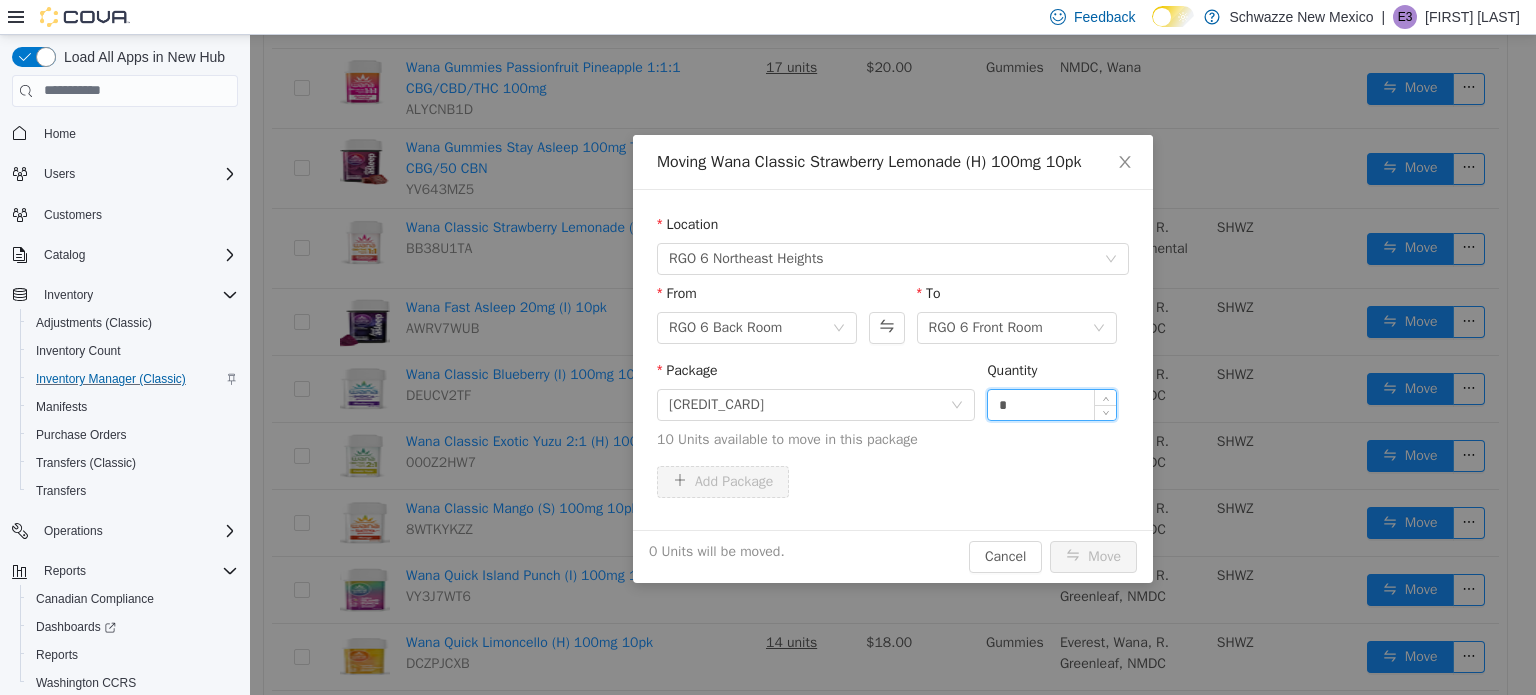 click on "*" at bounding box center (1052, 404) 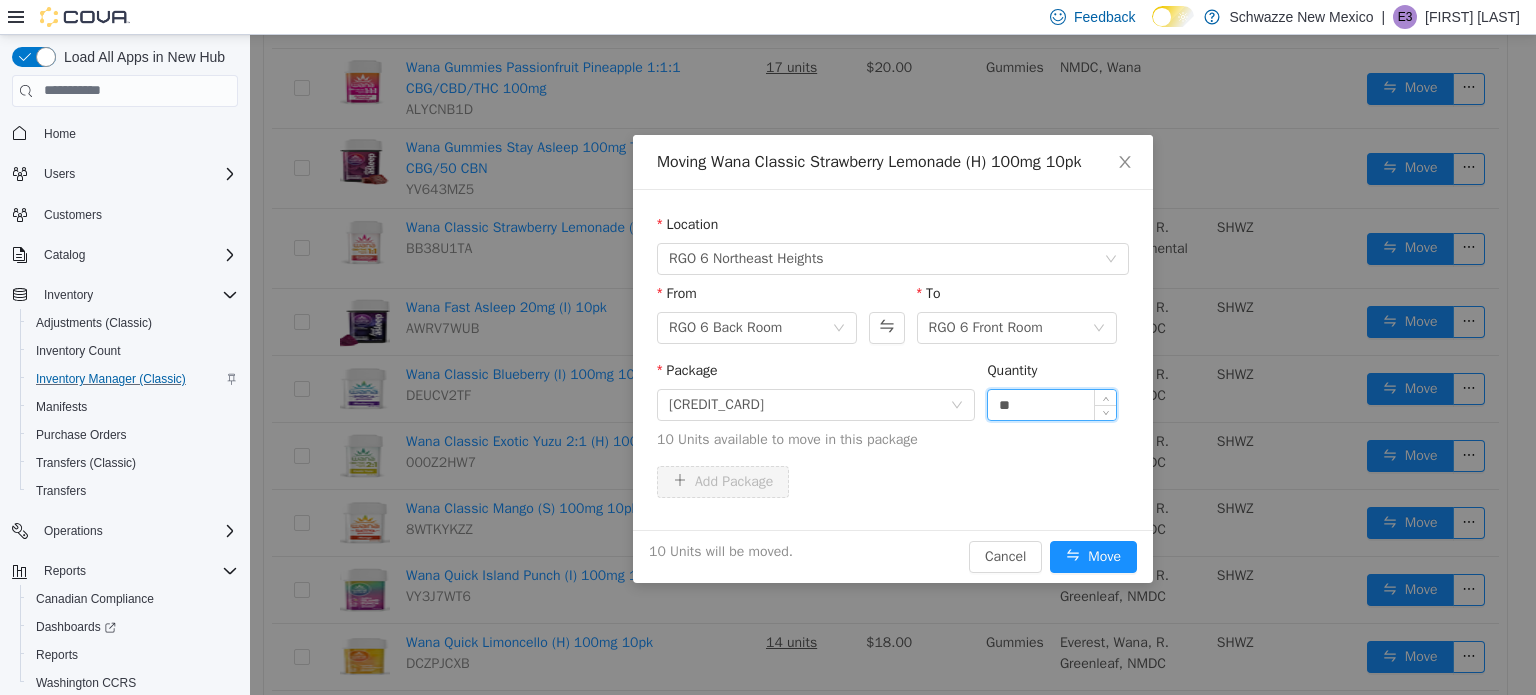 type on "**" 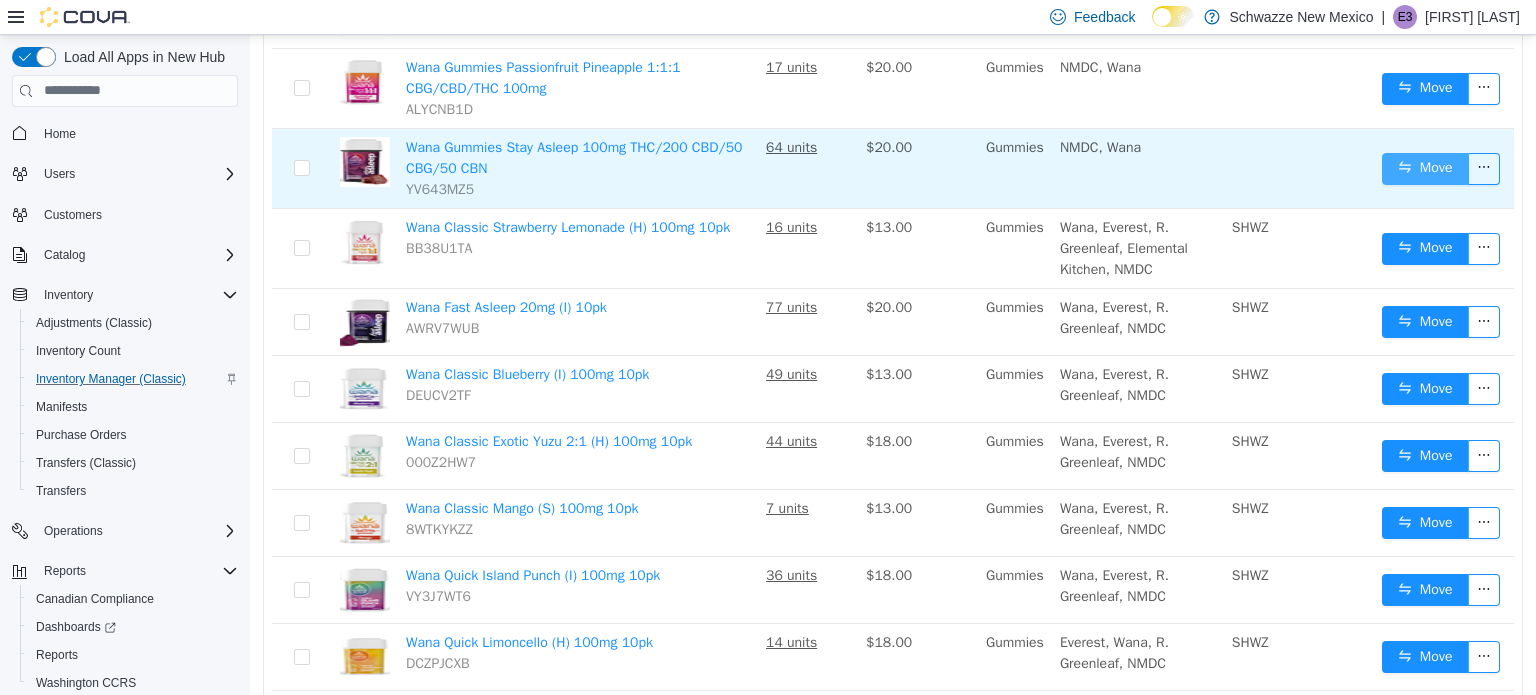 click on "Move" at bounding box center (1425, 168) 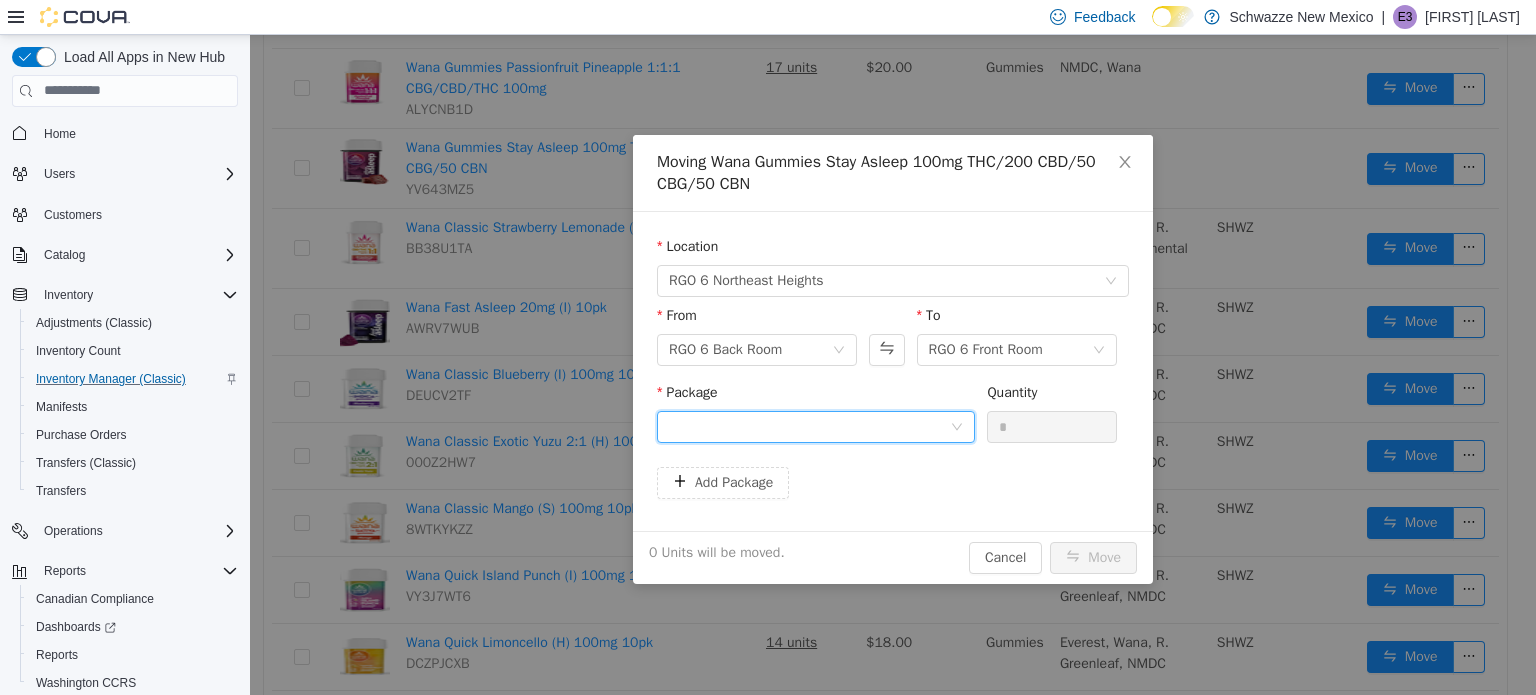 click at bounding box center (809, 426) 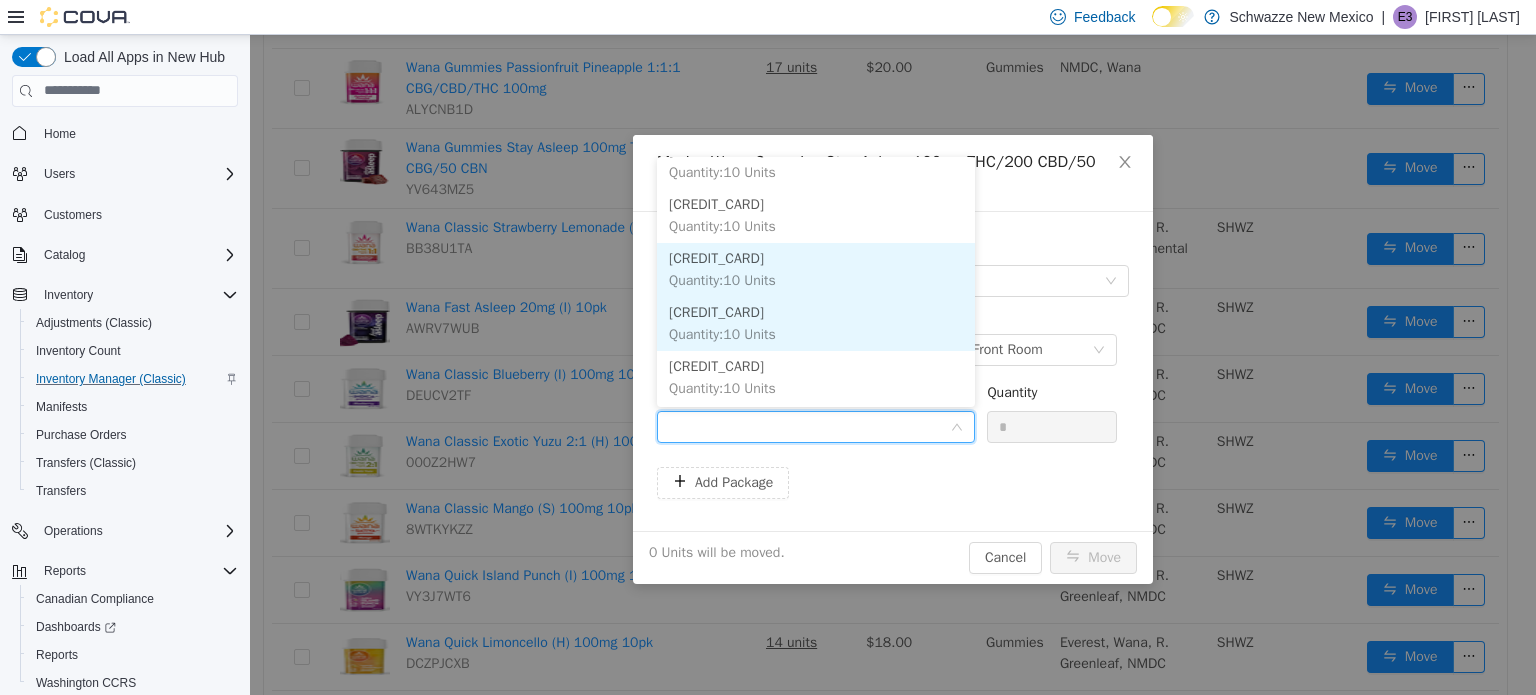 scroll, scrollTop: 0, scrollLeft: 0, axis: both 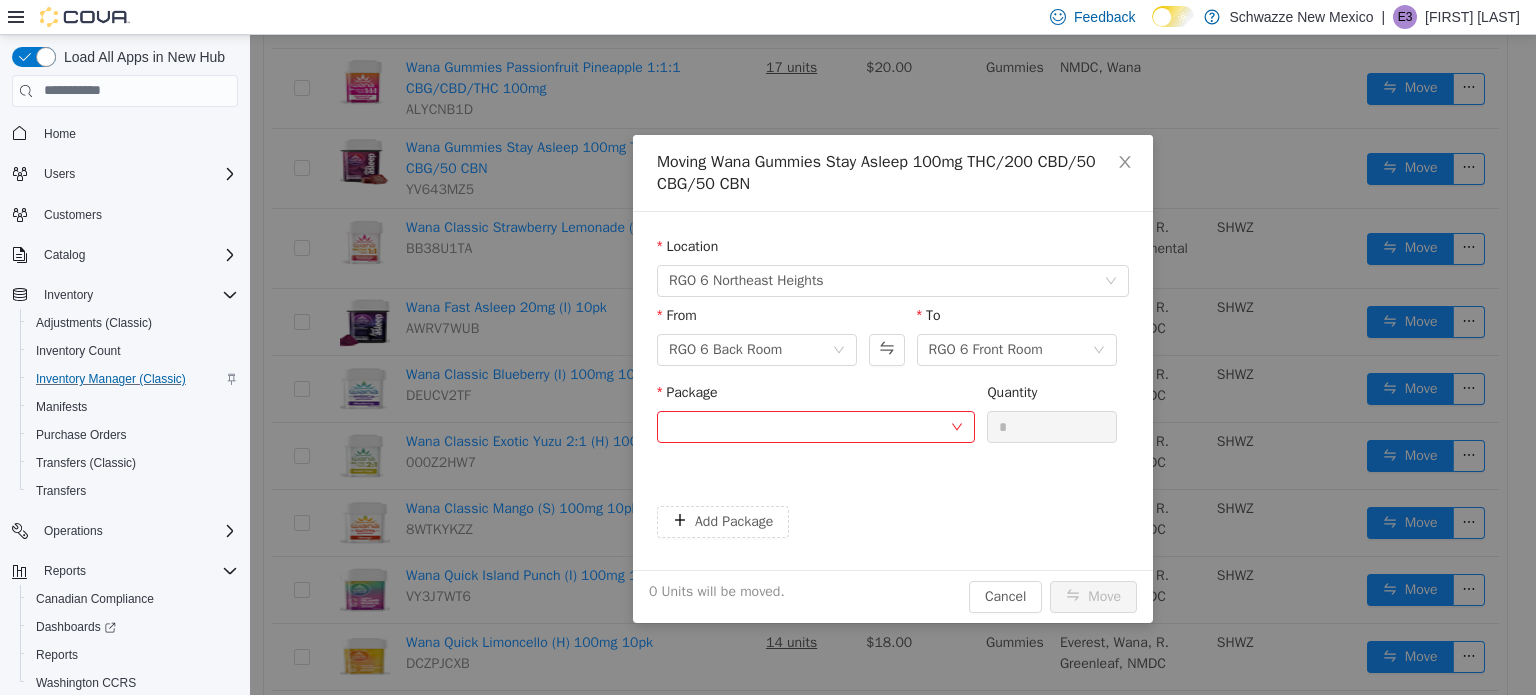 click on "Moving Wana Gummies Stay Asleep 100mg THC/200 CBD/50 CBG/50 CBN" at bounding box center (893, 172) 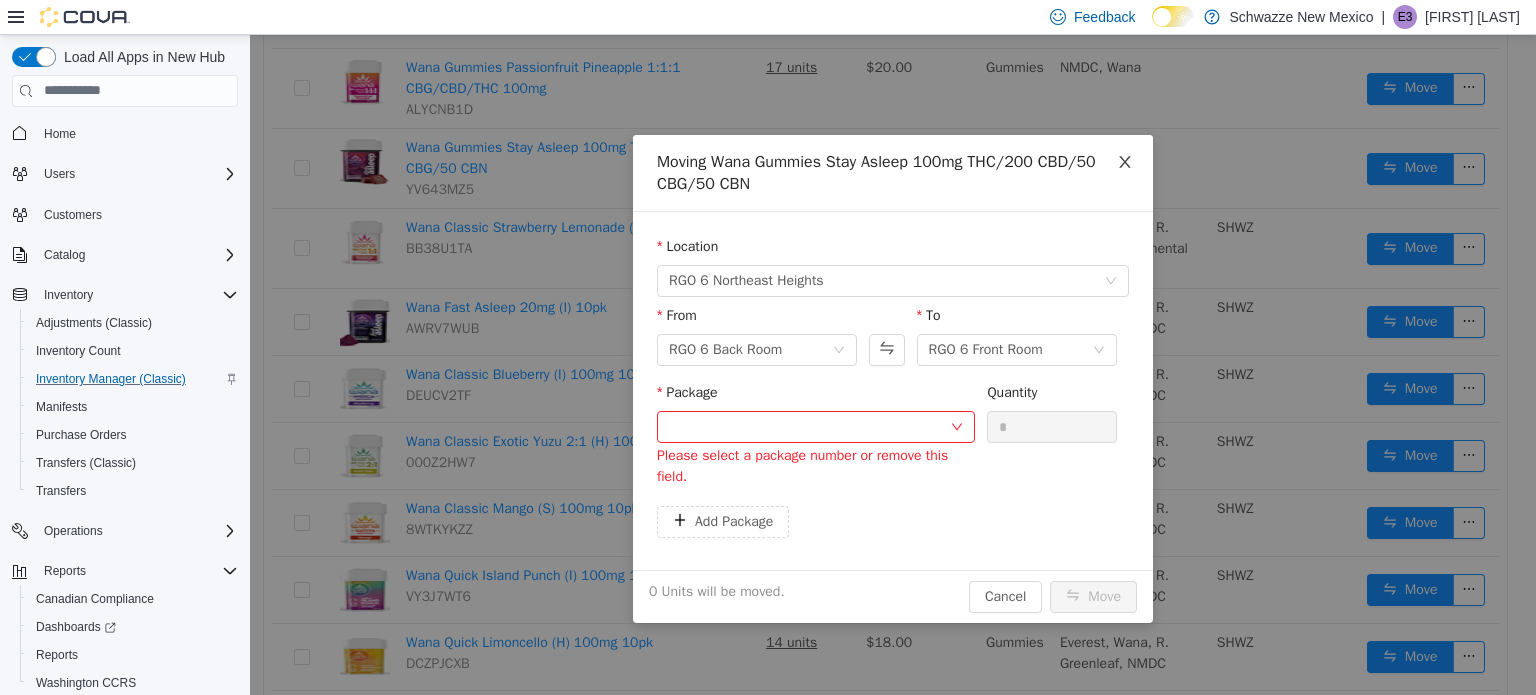 click 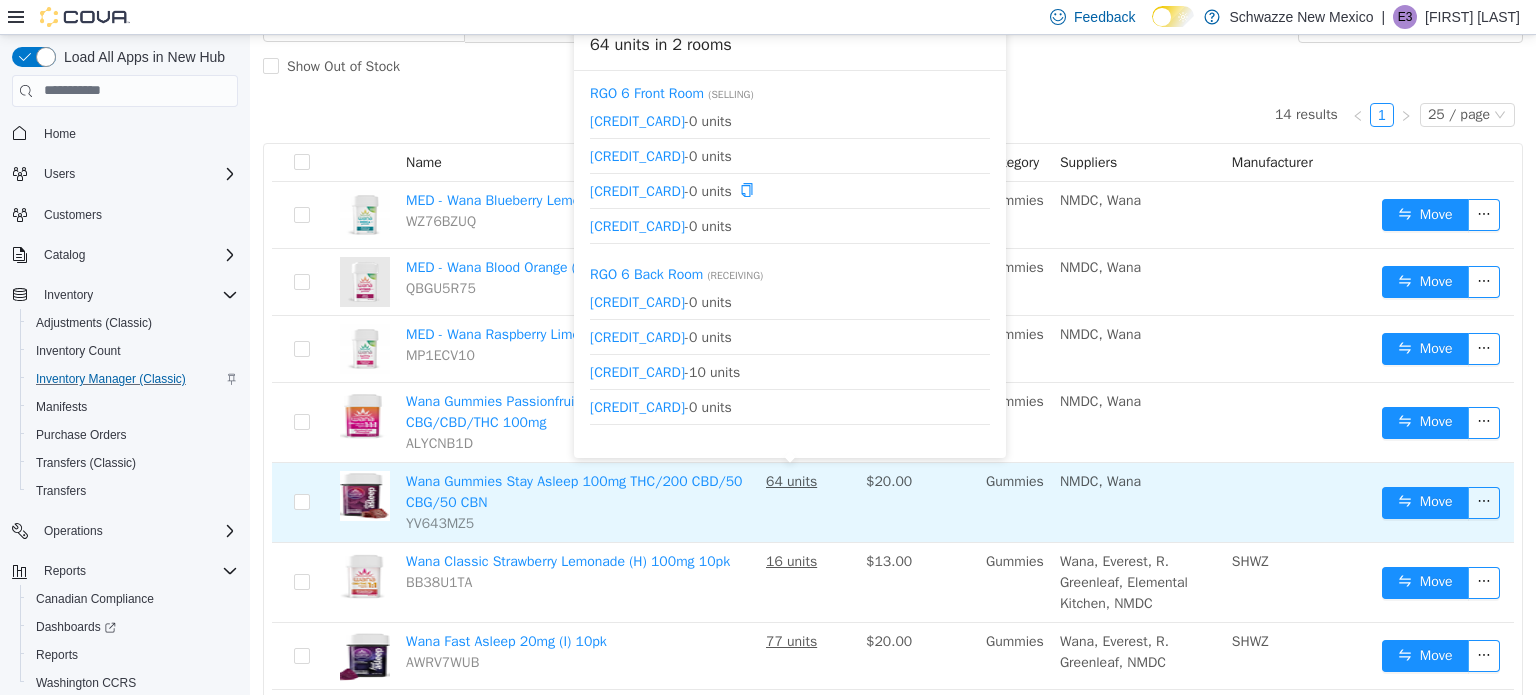 scroll, scrollTop: 139, scrollLeft: 0, axis: vertical 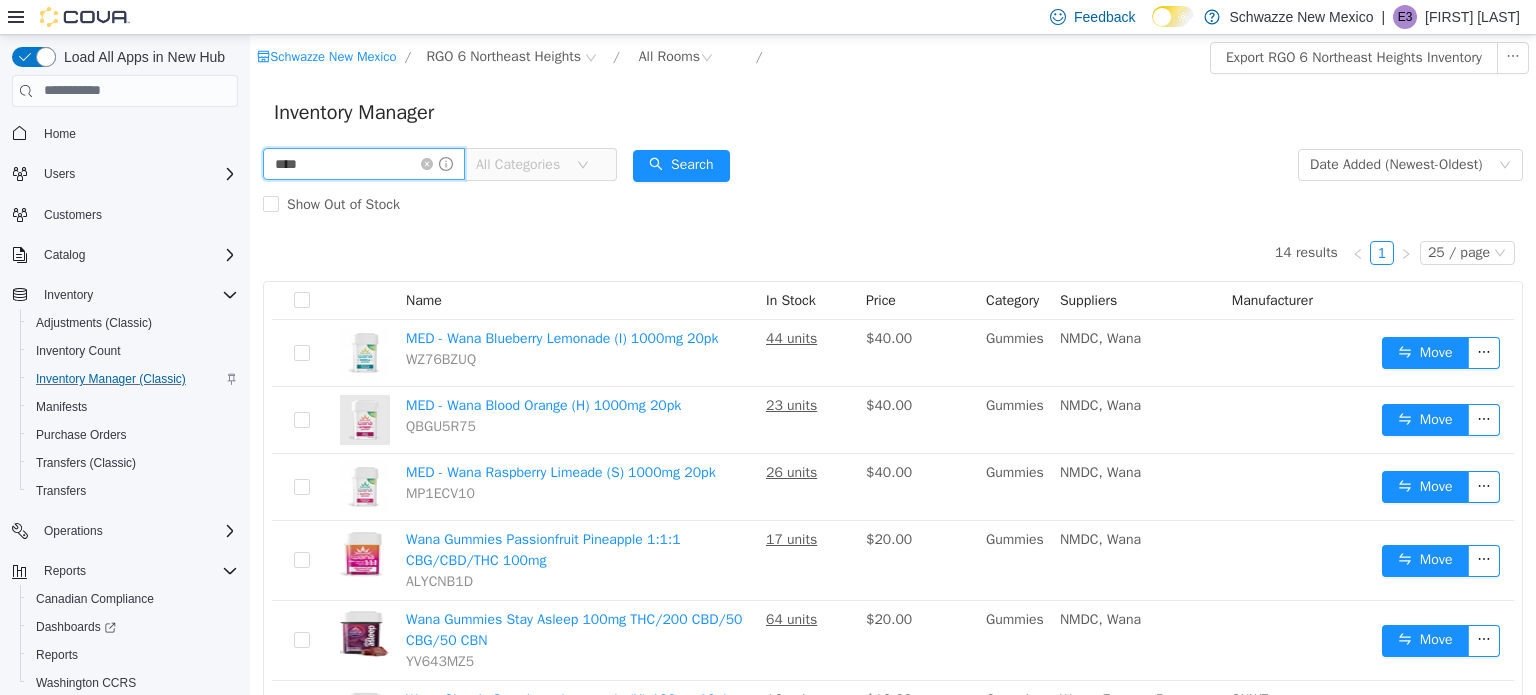 click on "****" at bounding box center (364, 163) 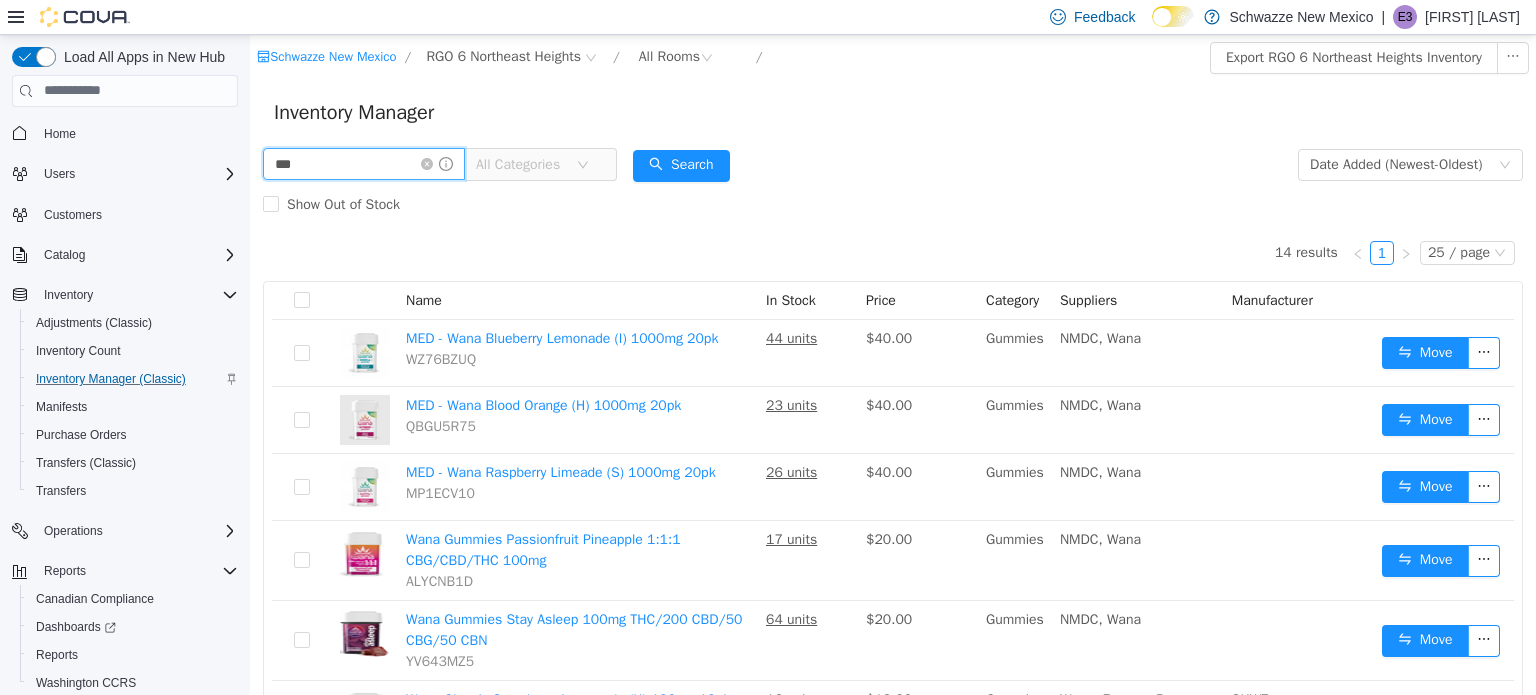 type on "*******" 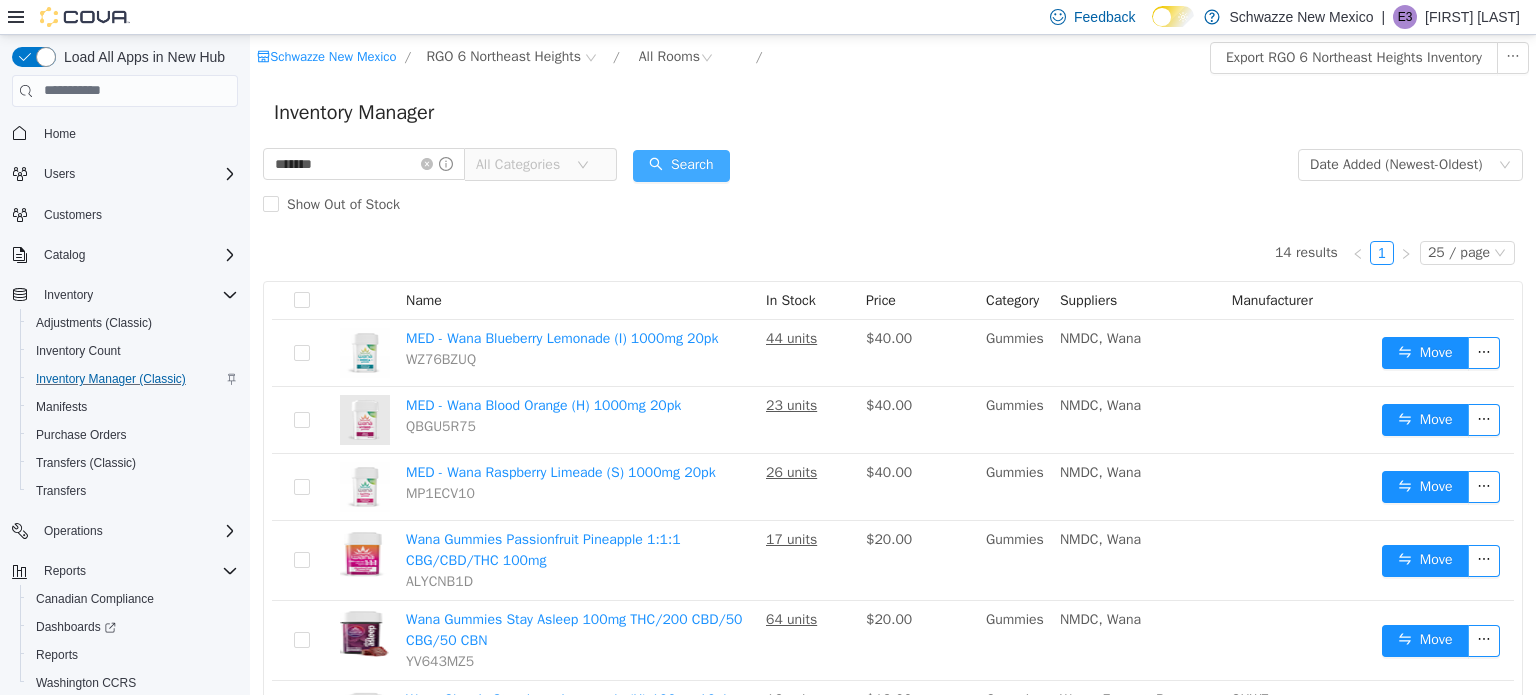 click on "Search" at bounding box center (681, 165) 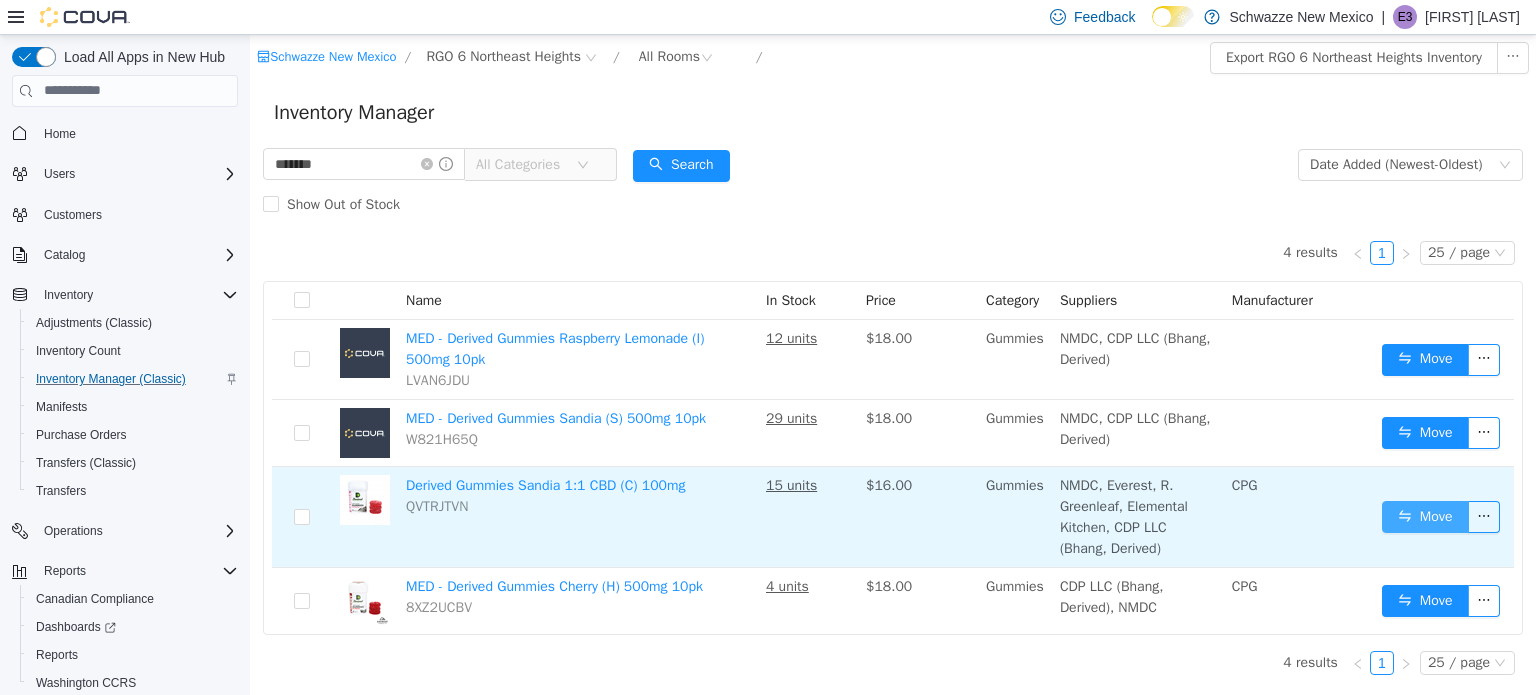 click on "Move" at bounding box center [1425, 516] 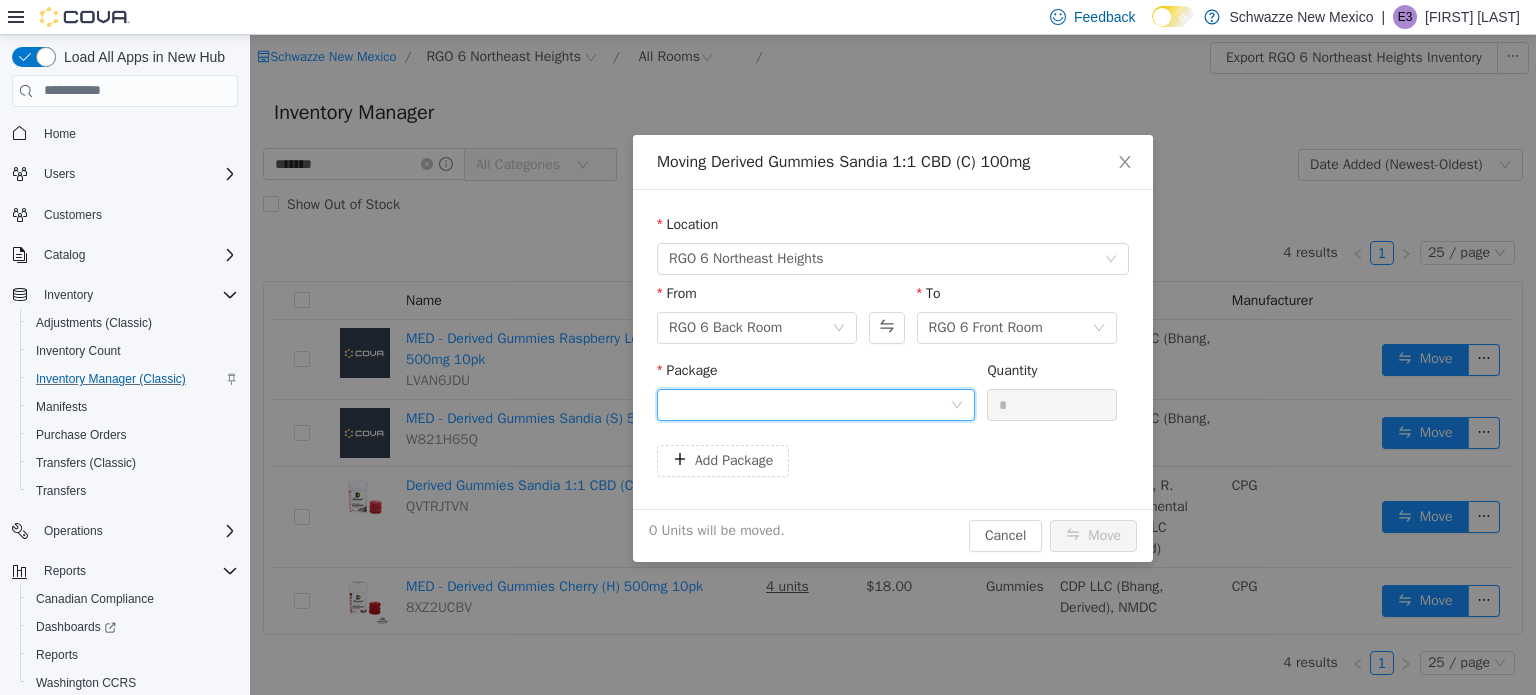 click 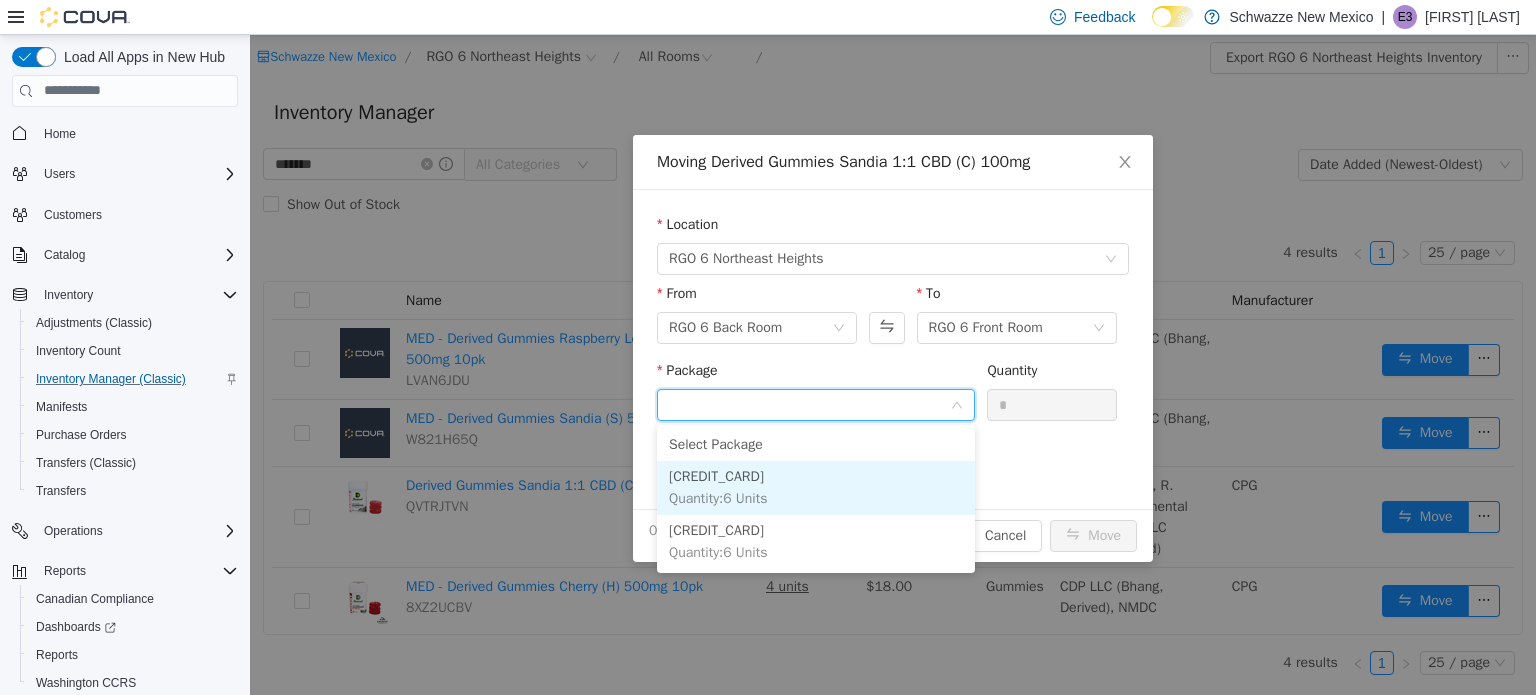 click on "[CREDIT_CARD] Quantity :  6 Units" at bounding box center (816, 487) 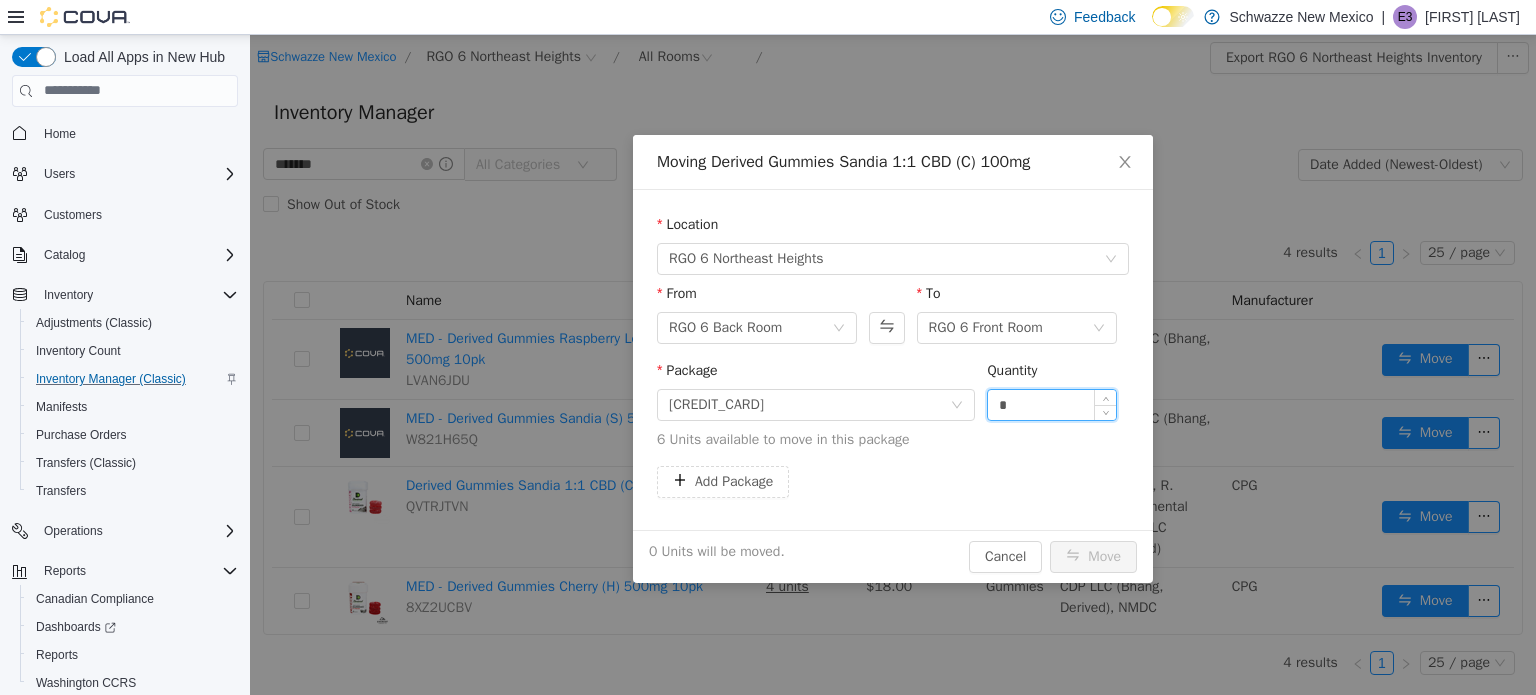 click on "*" at bounding box center [1052, 404] 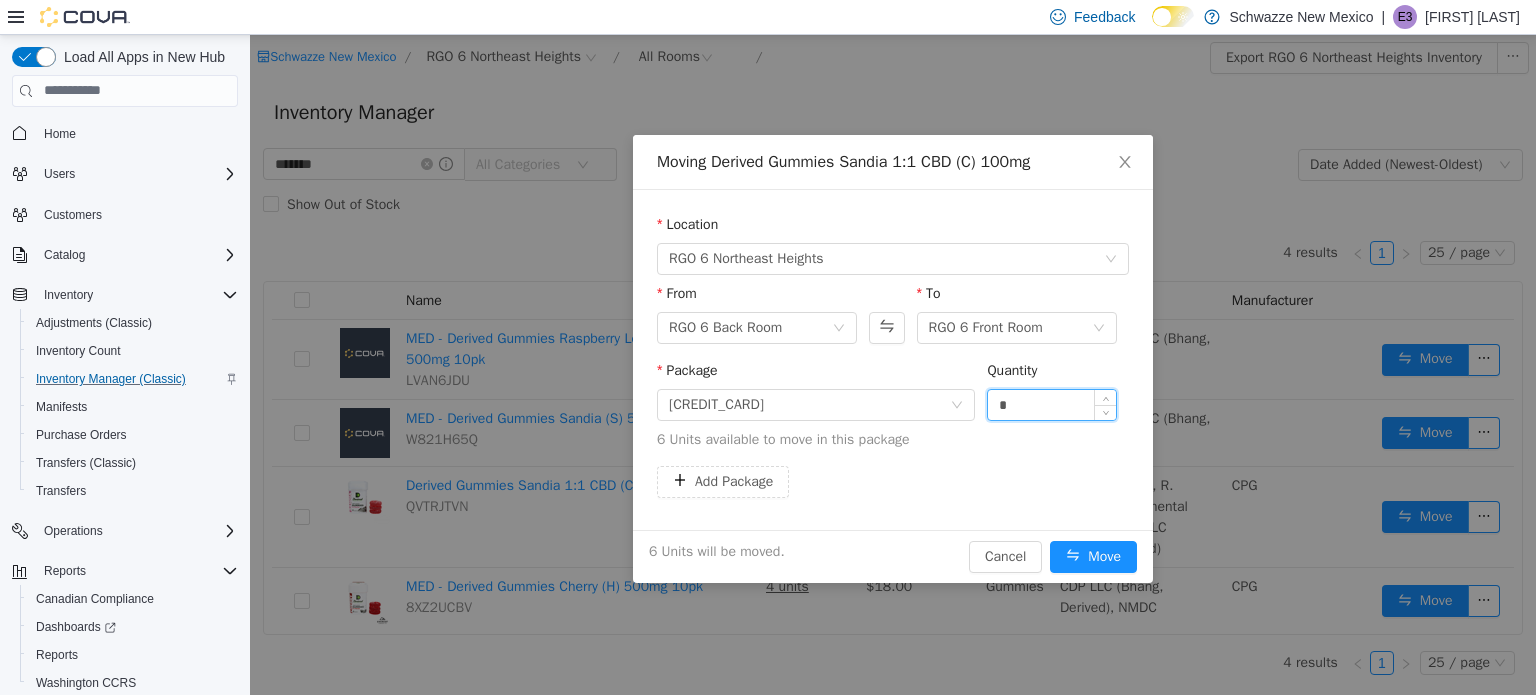 type on "*" 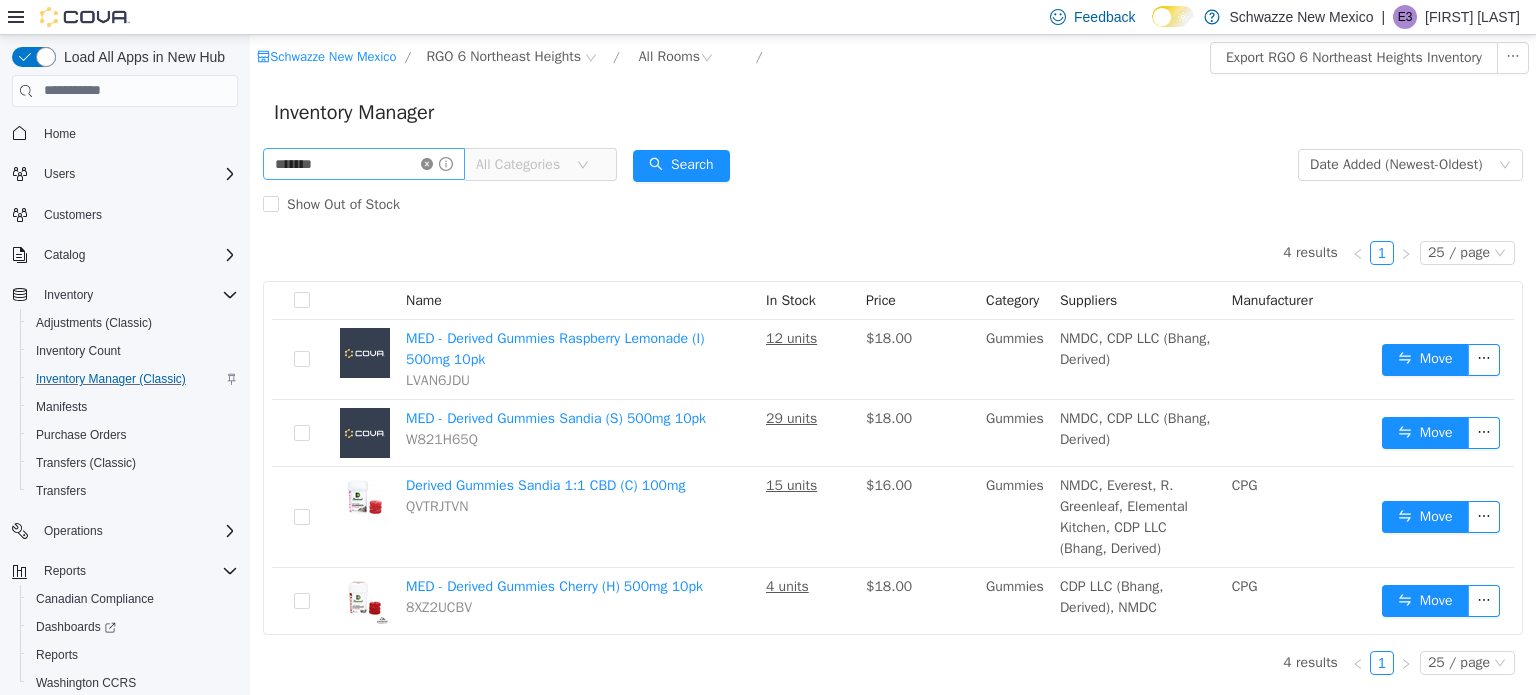 click 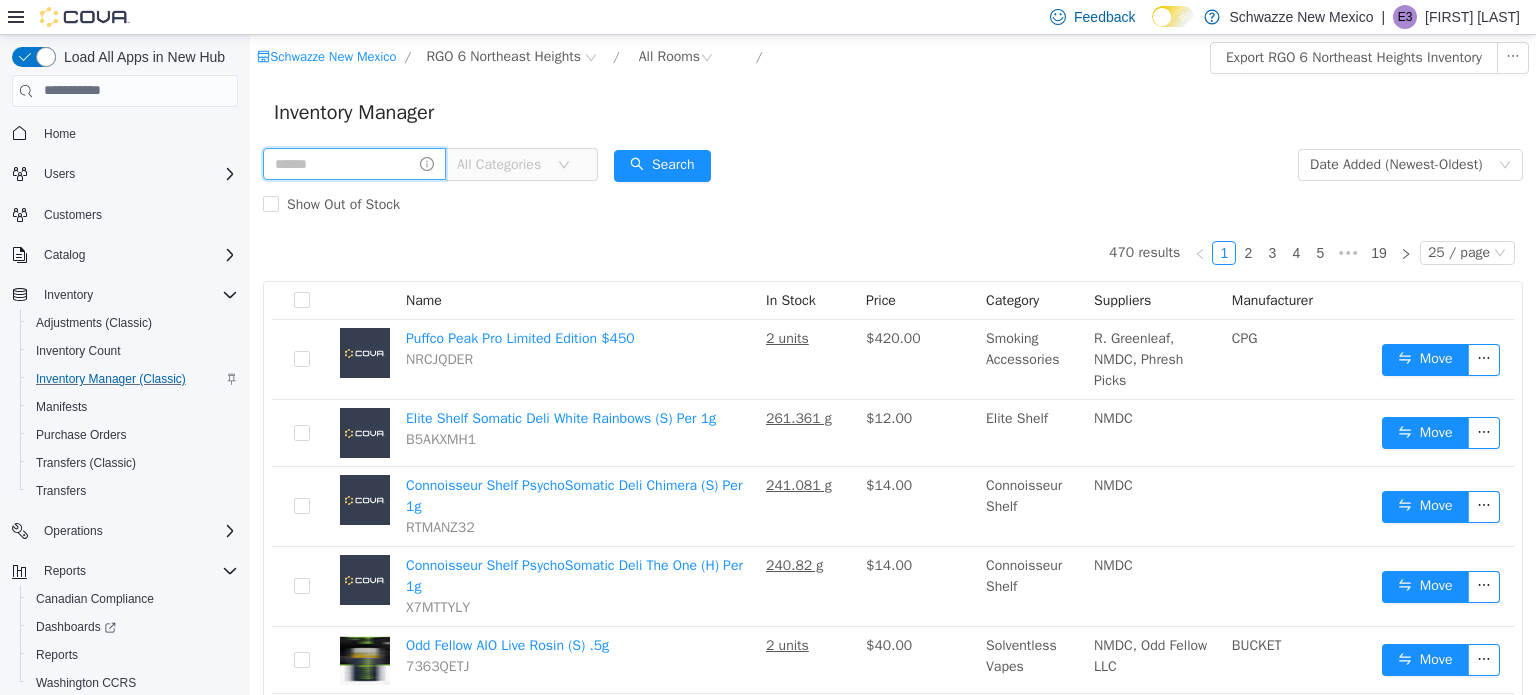 click at bounding box center [354, 163] 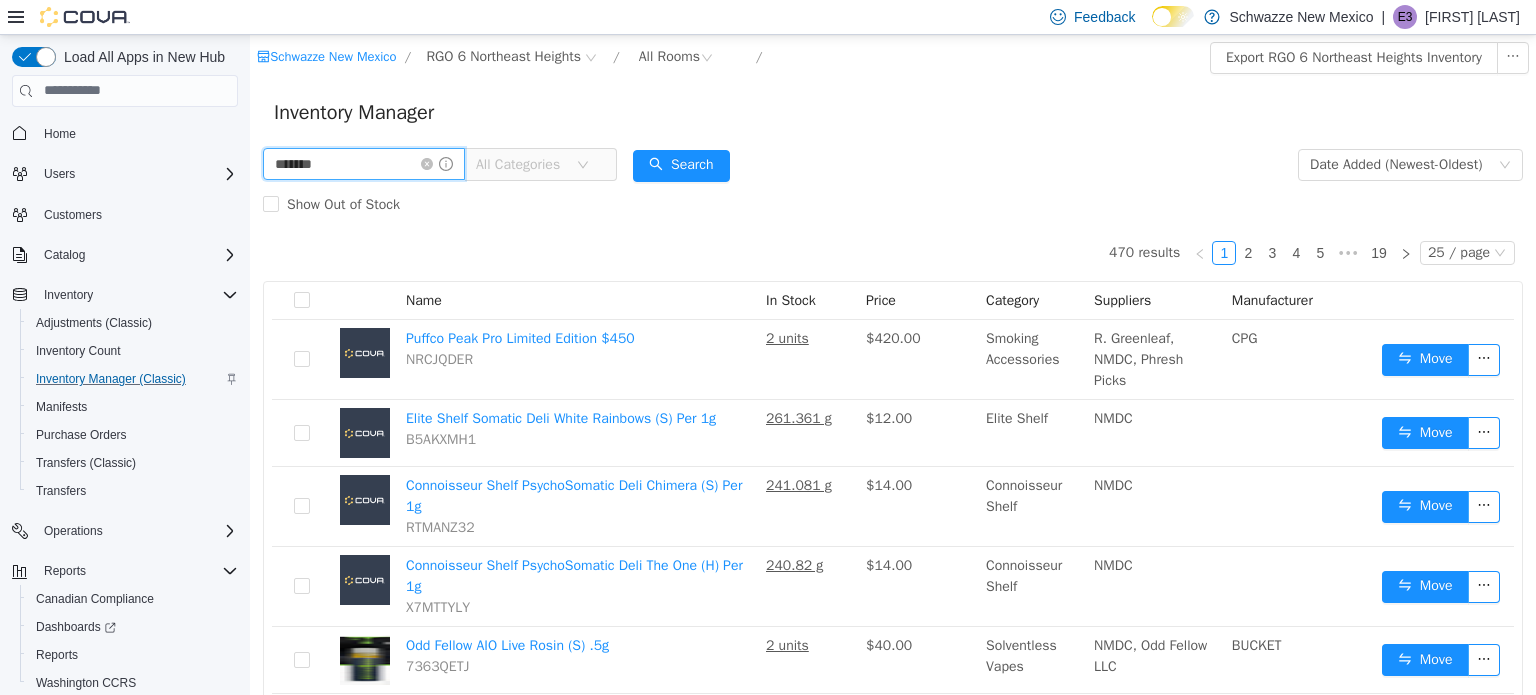 type on "*******" 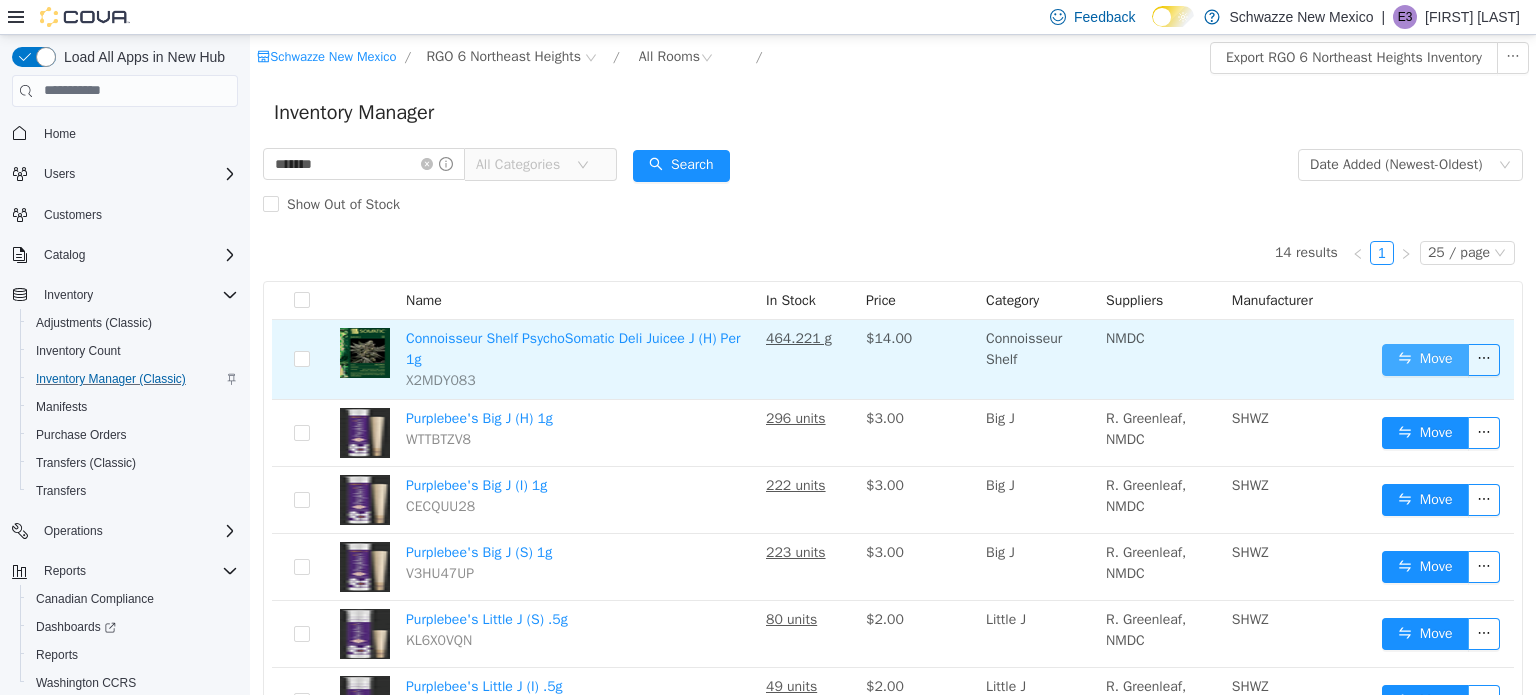 click on "Move" at bounding box center [1425, 359] 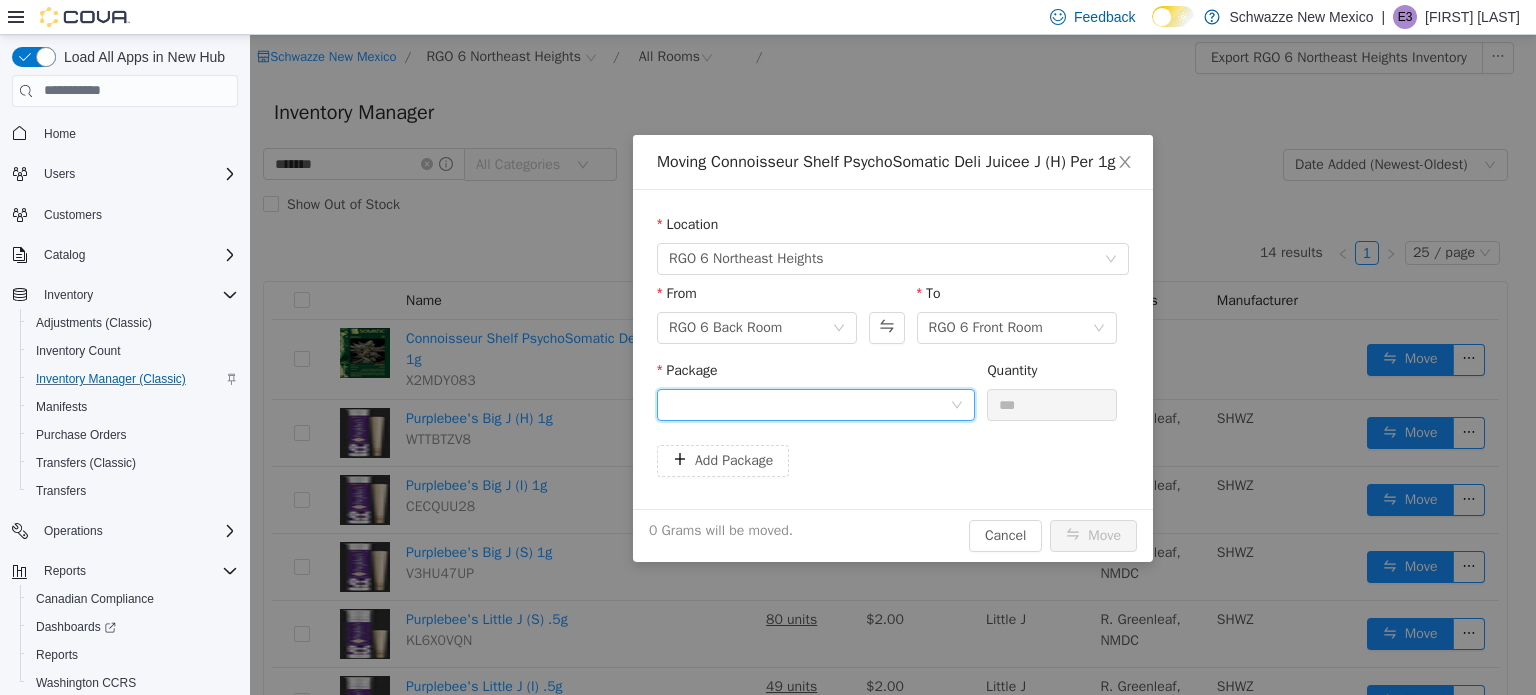 click at bounding box center (809, 404) 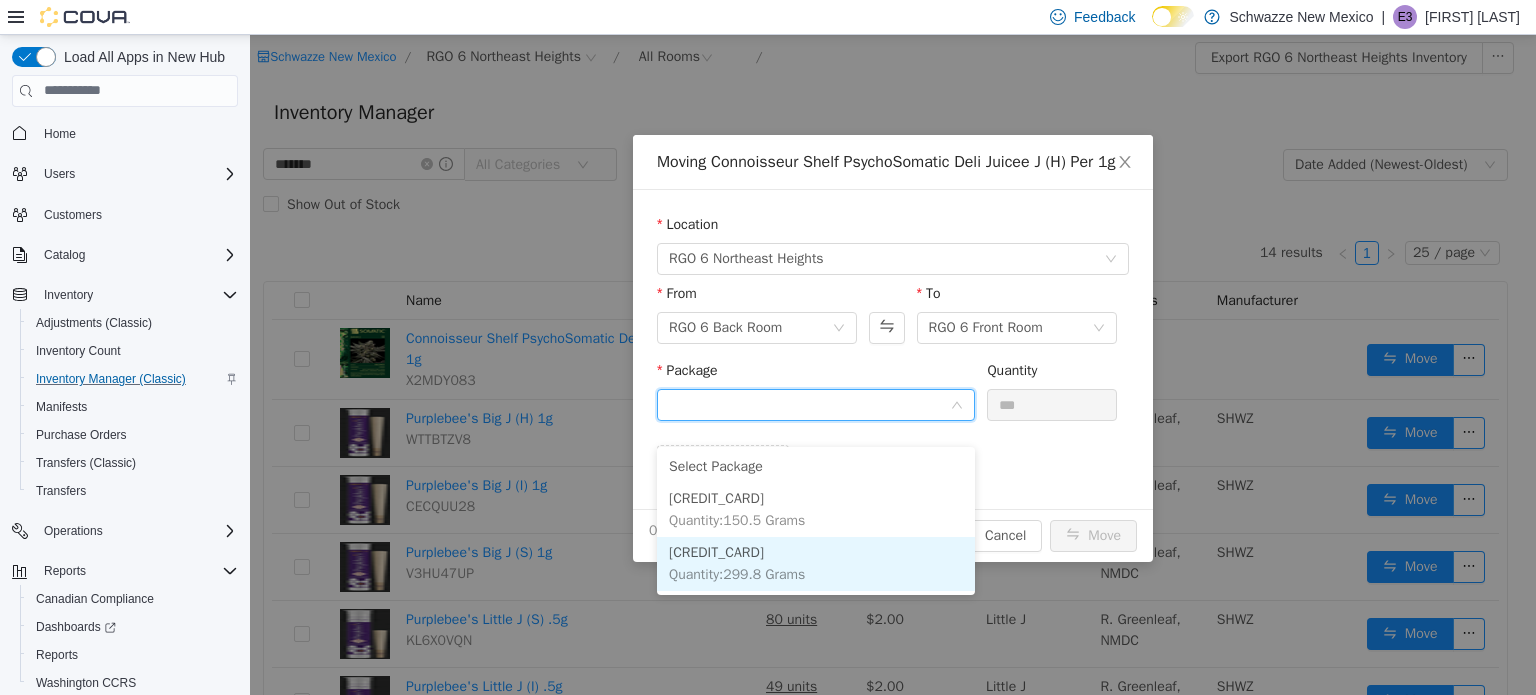 click on "[CREDIT_CARD] Quantity :  299.8 Grams" at bounding box center (816, 563) 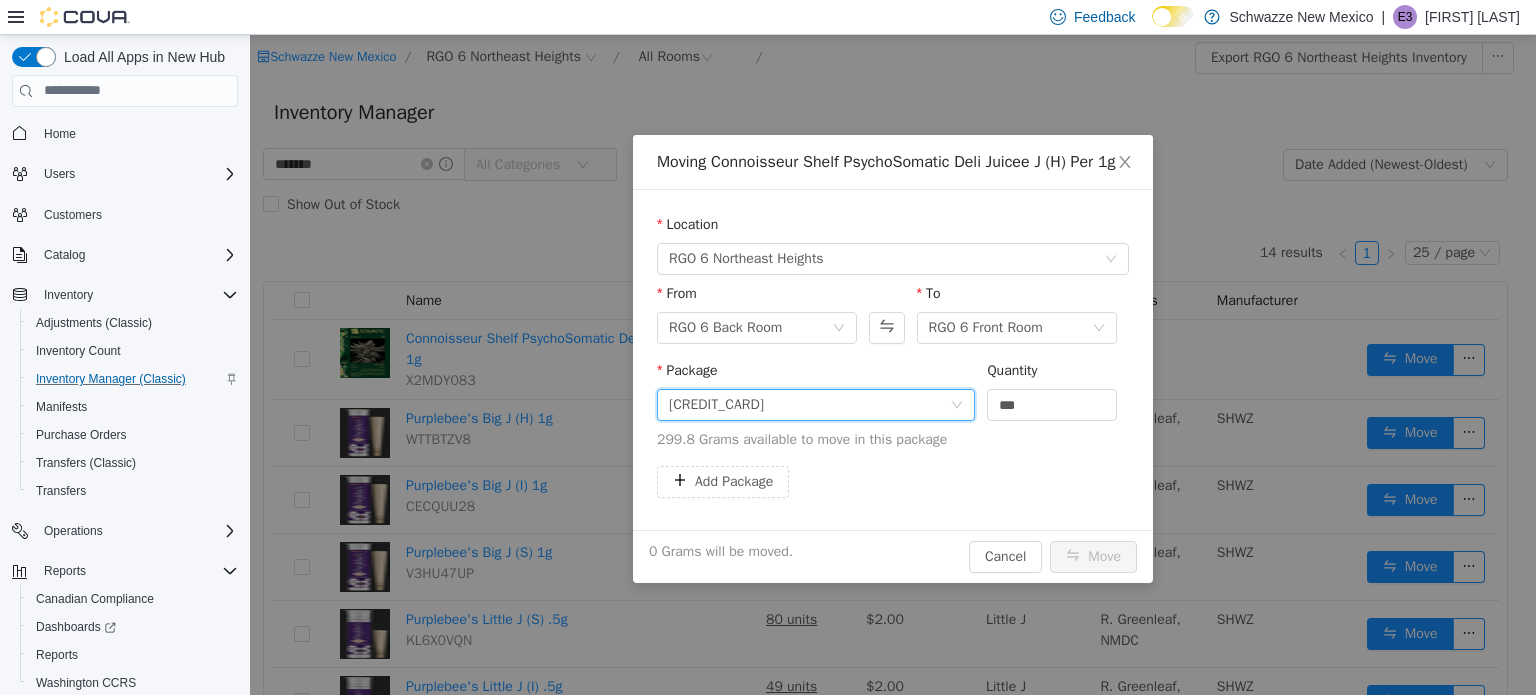 drag, startPoint x: 822, startPoint y: 556, endPoint x: 768, endPoint y: 438, distance: 129.76903 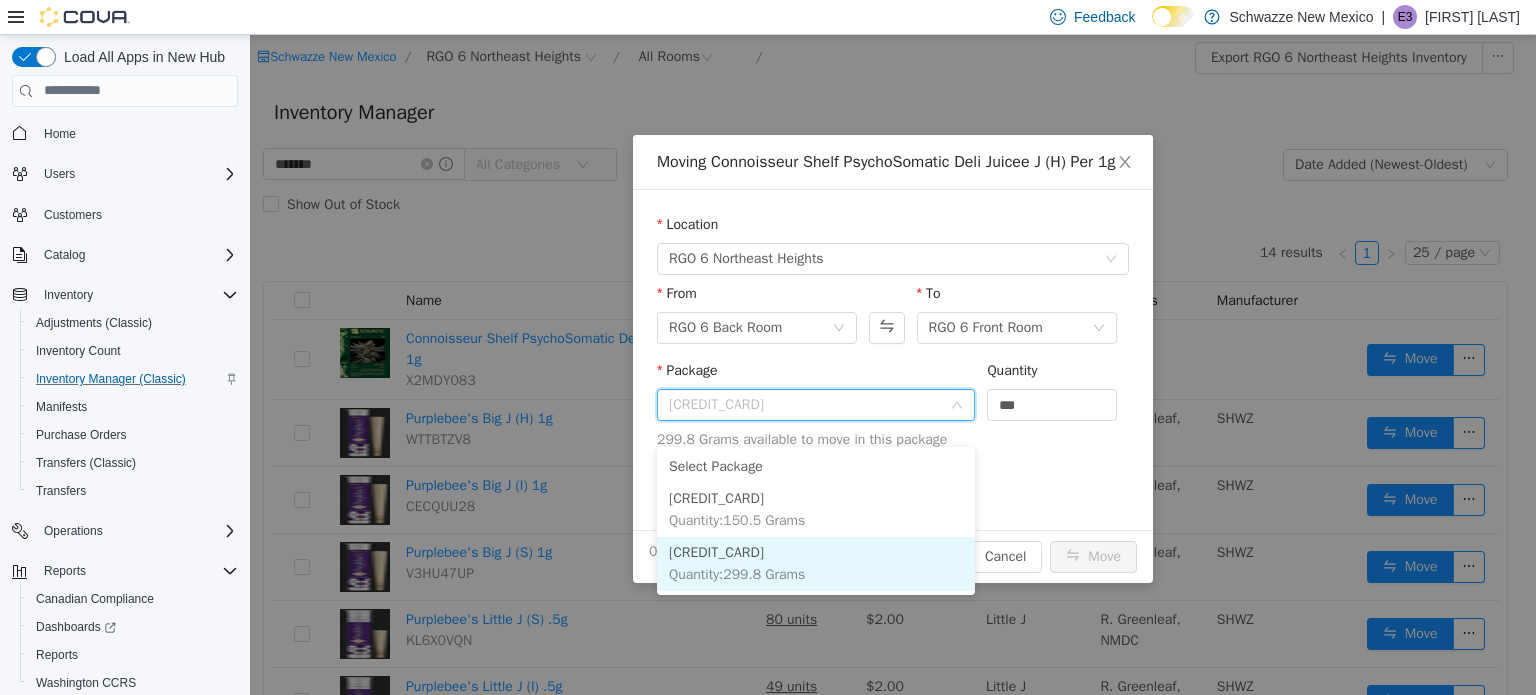 click on "[CREDIT_CARD] Quantity :  299.8 Grams" at bounding box center (816, 563) 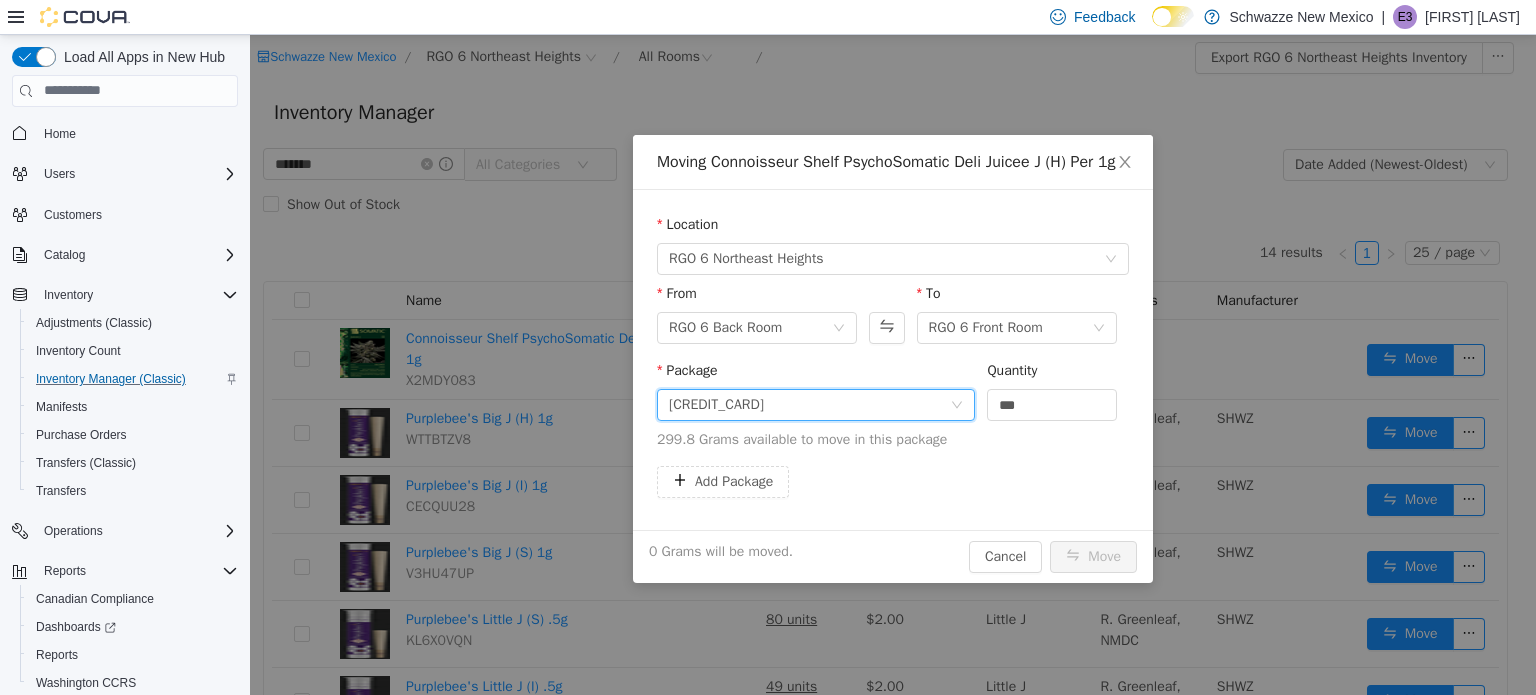 click on "[CREDIT_CARD]" at bounding box center (809, 404) 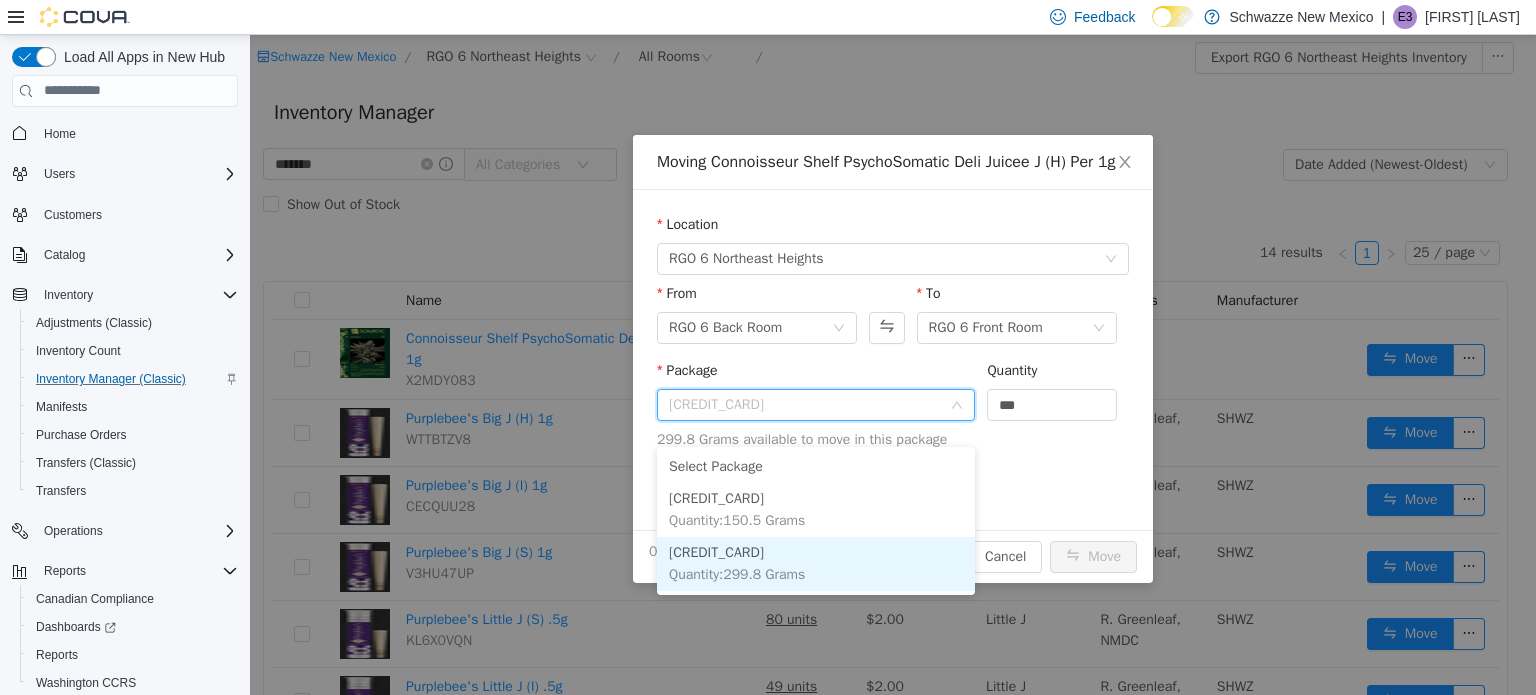 click on "[CREDIT_CARD] Quantity :  299.8 Grams" at bounding box center (816, 563) 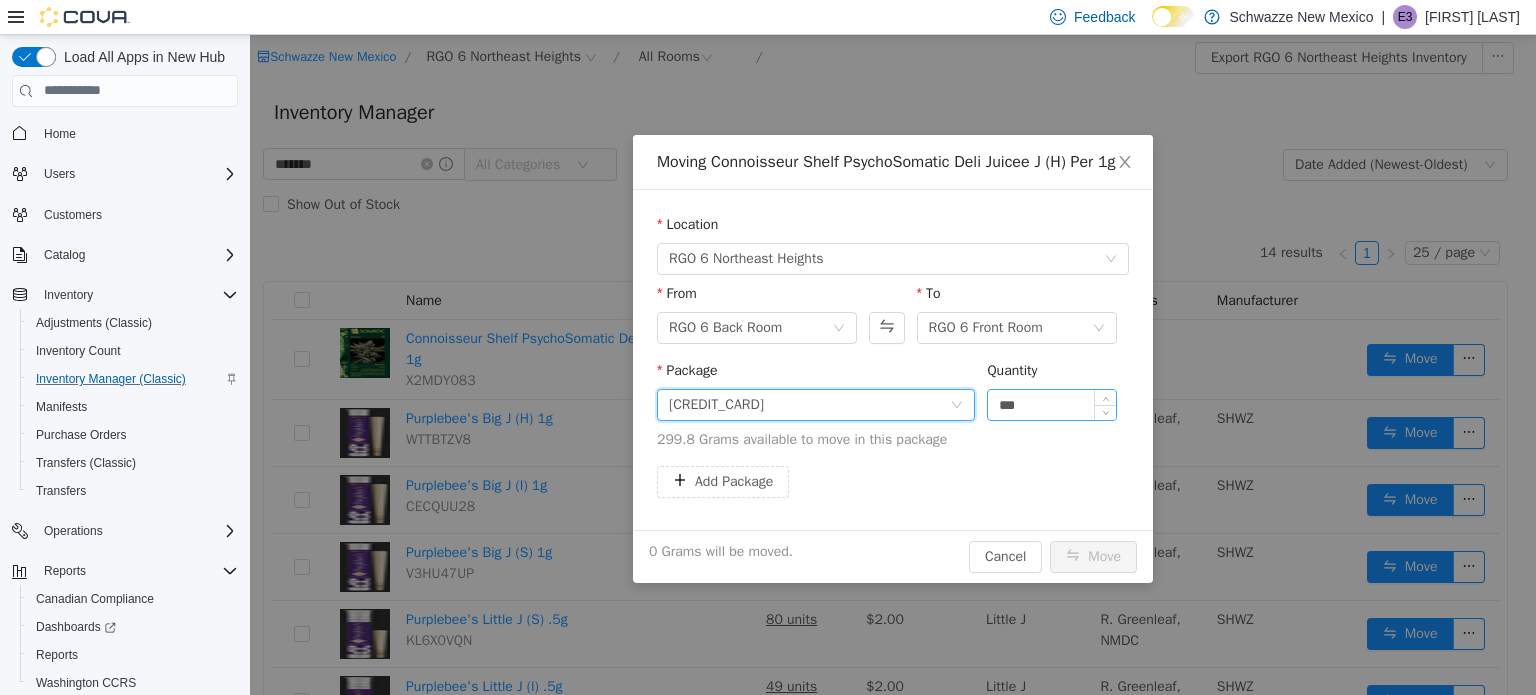 click on "***" at bounding box center (1052, 404) 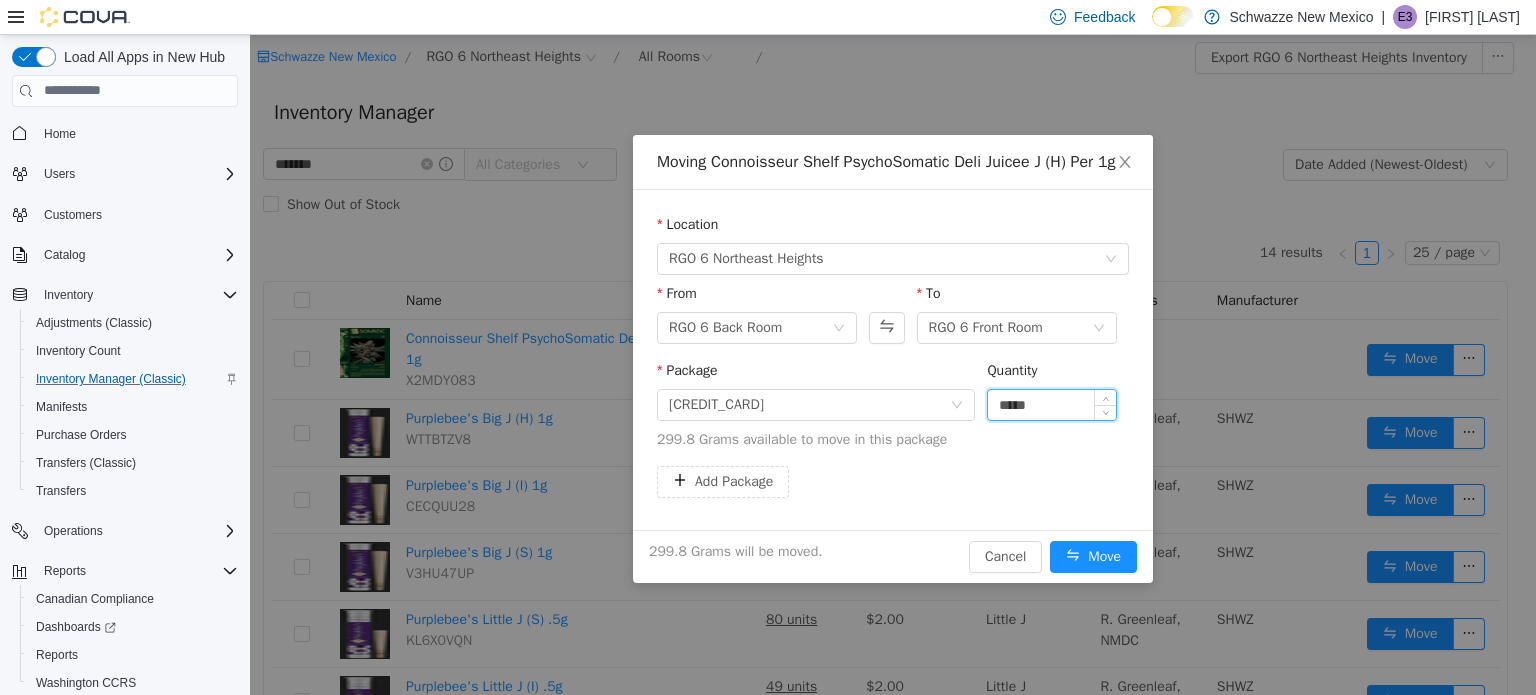 type on "*****" 